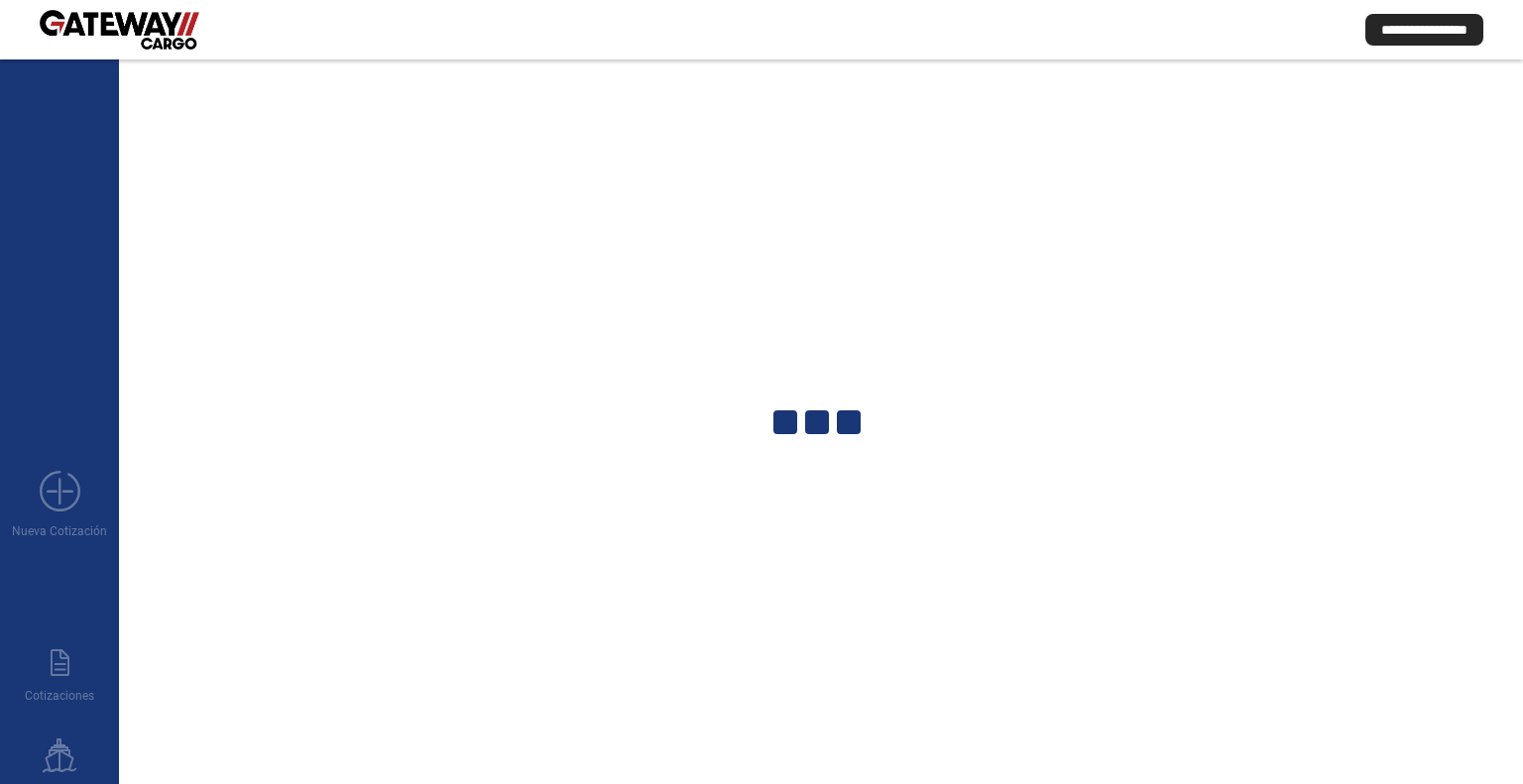 scroll, scrollTop: 0, scrollLeft: 0, axis: both 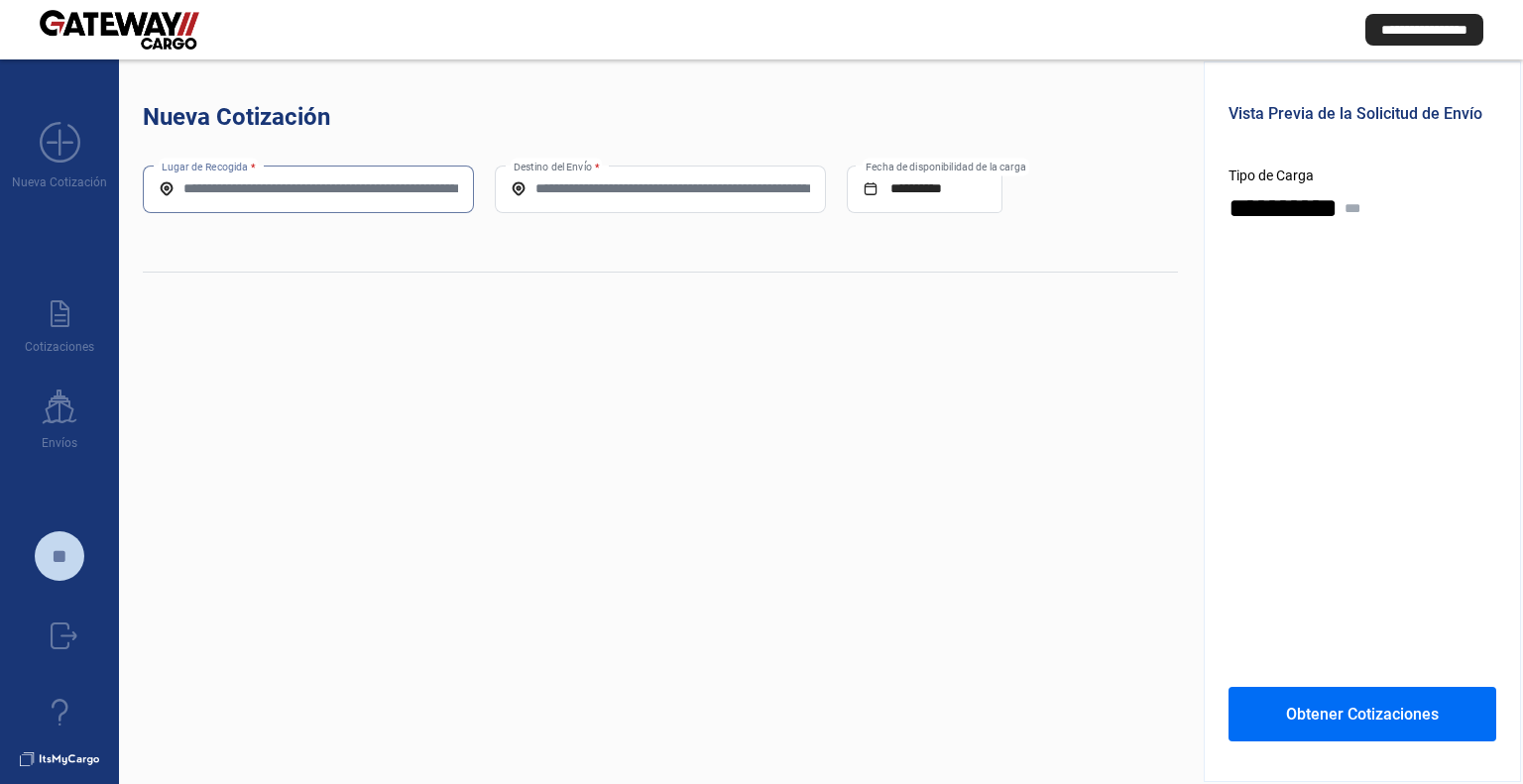 click on "Lugar de Recogida *" at bounding box center [308, 188] 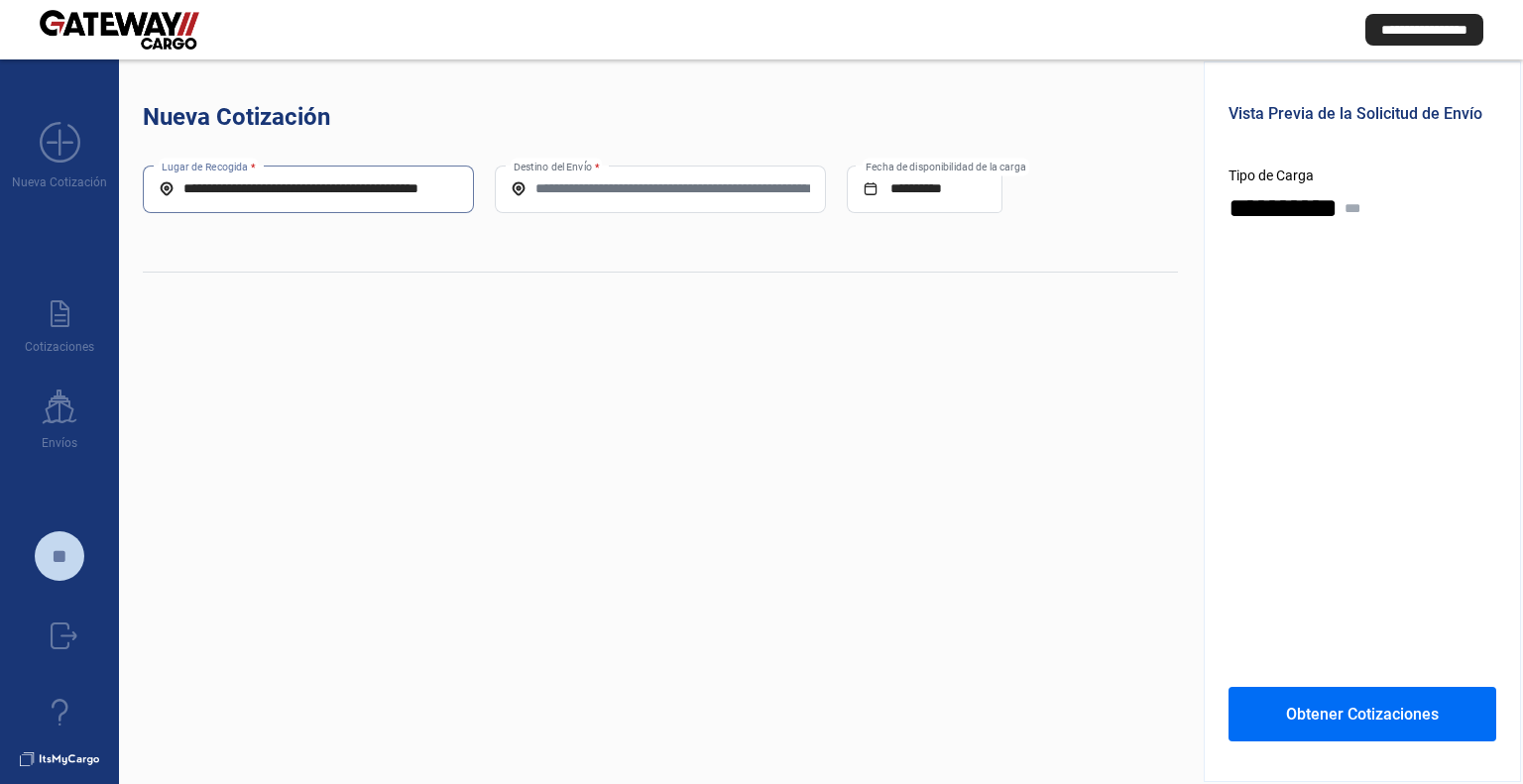 scroll, scrollTop: 0, scrollLeft: 44, axis: horizontal 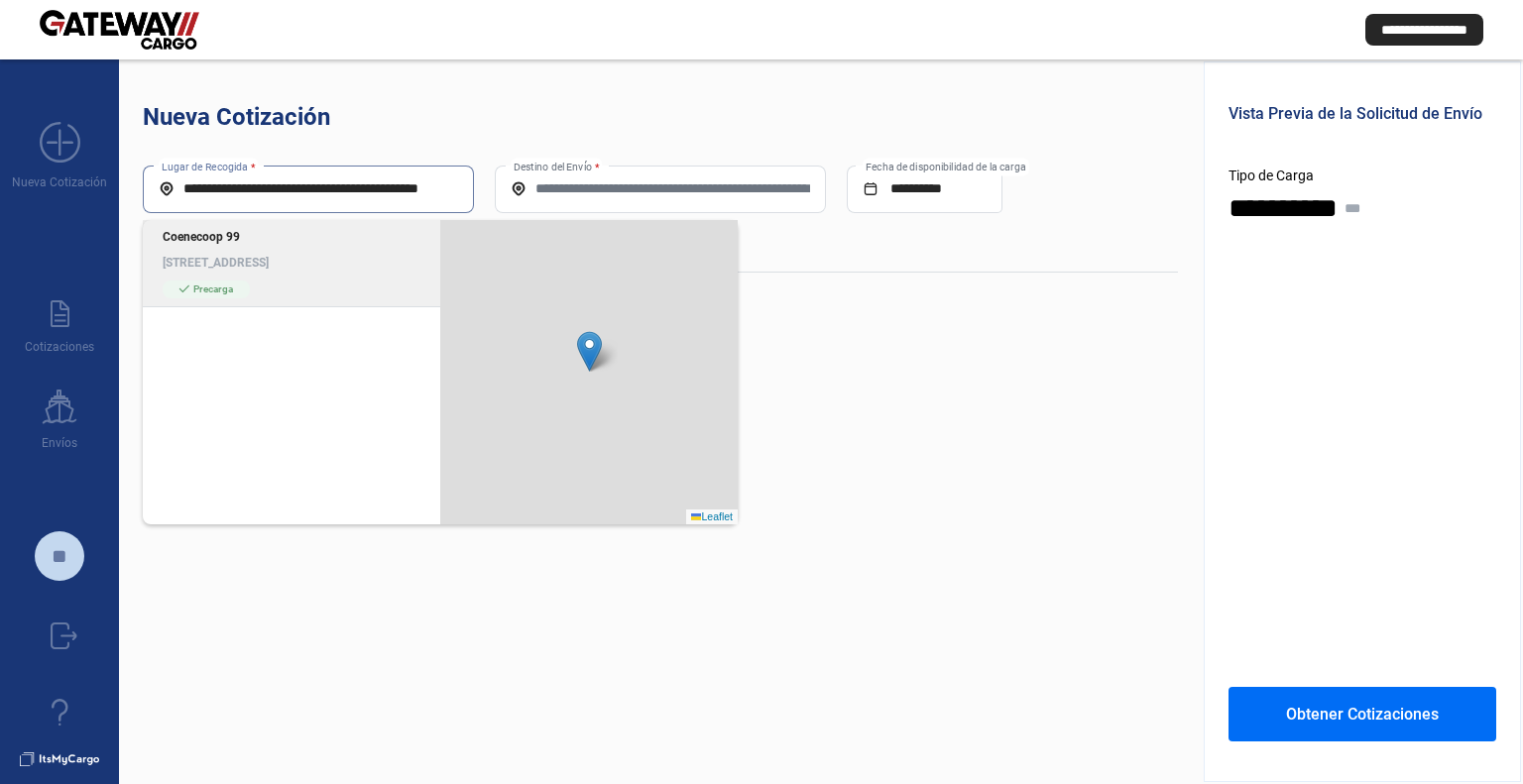 click on "[STREET_ADDRESS]" 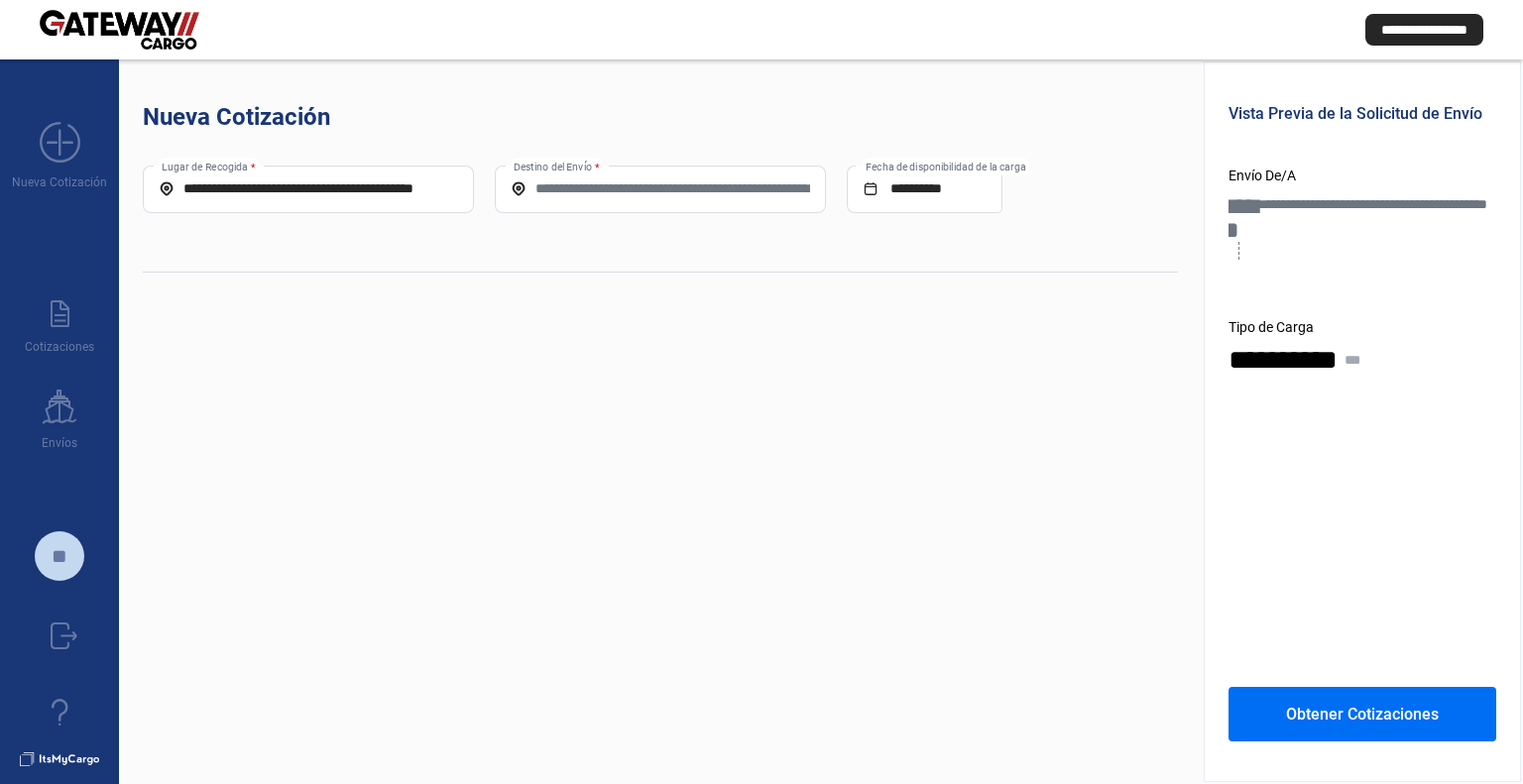 click on "Destino del Envío *" at bounding box center [660, 188] 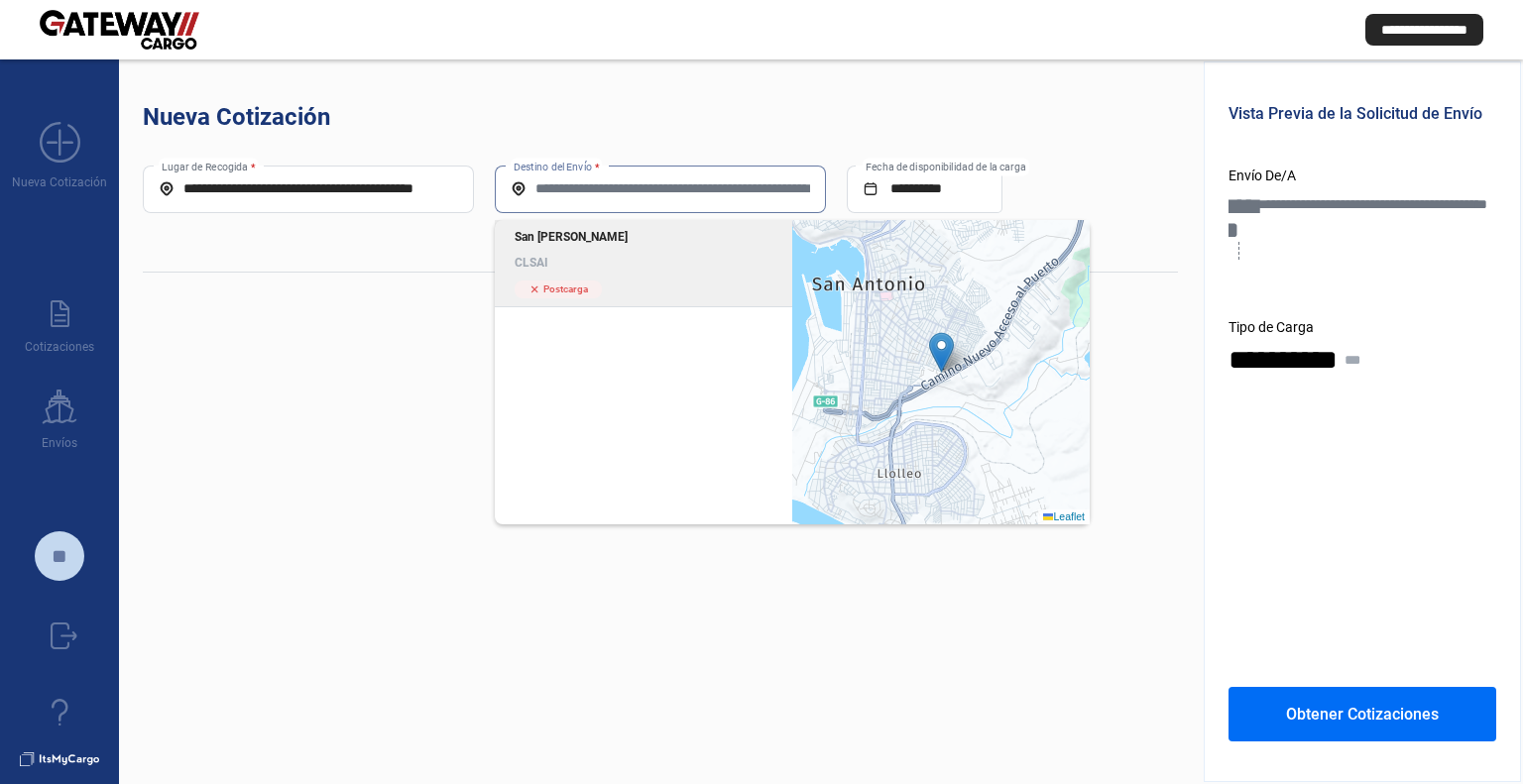 click on "San [PERSON_NAME] CLSAI" 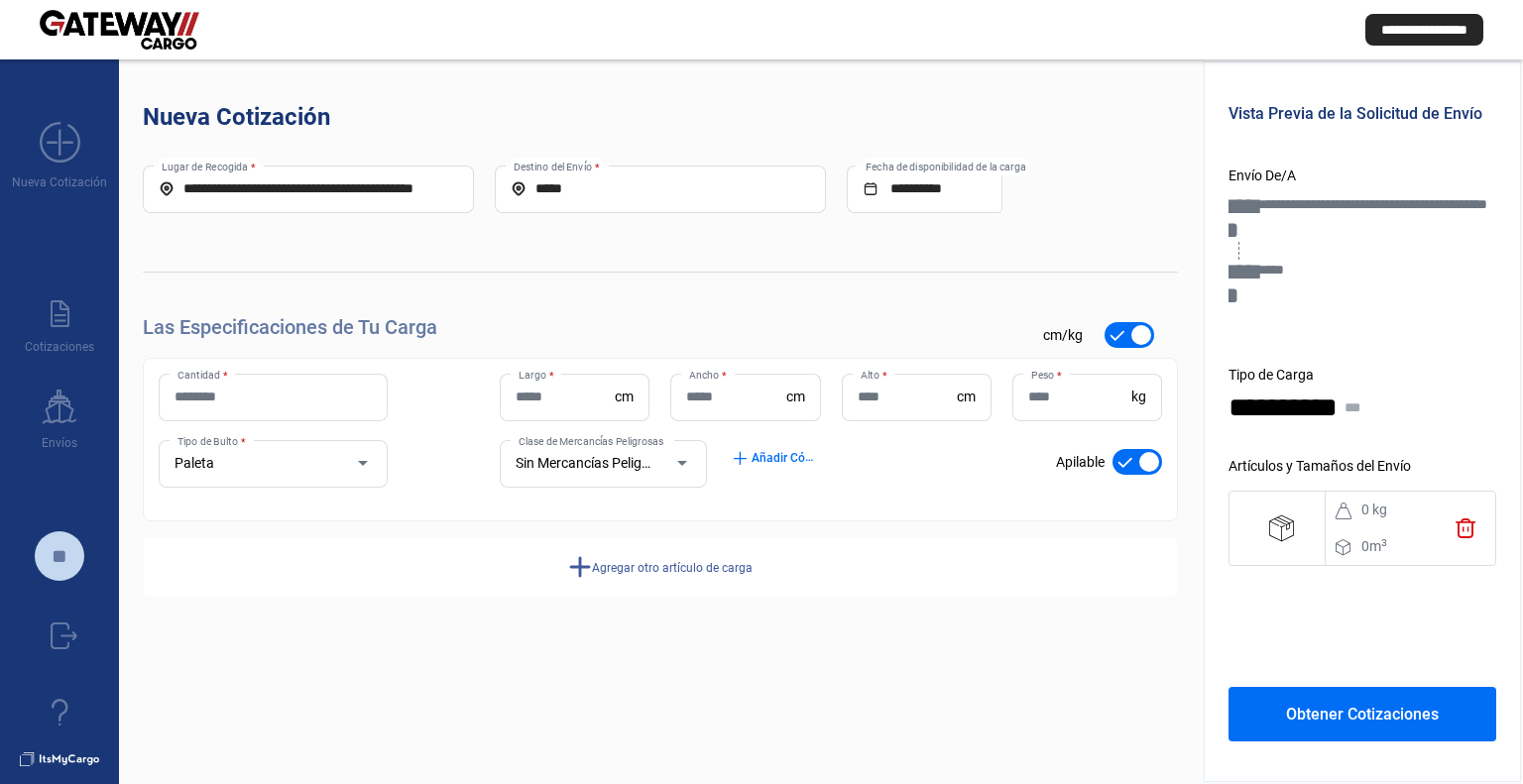 click on "Cantidad *" at bounding box center [273, 396] 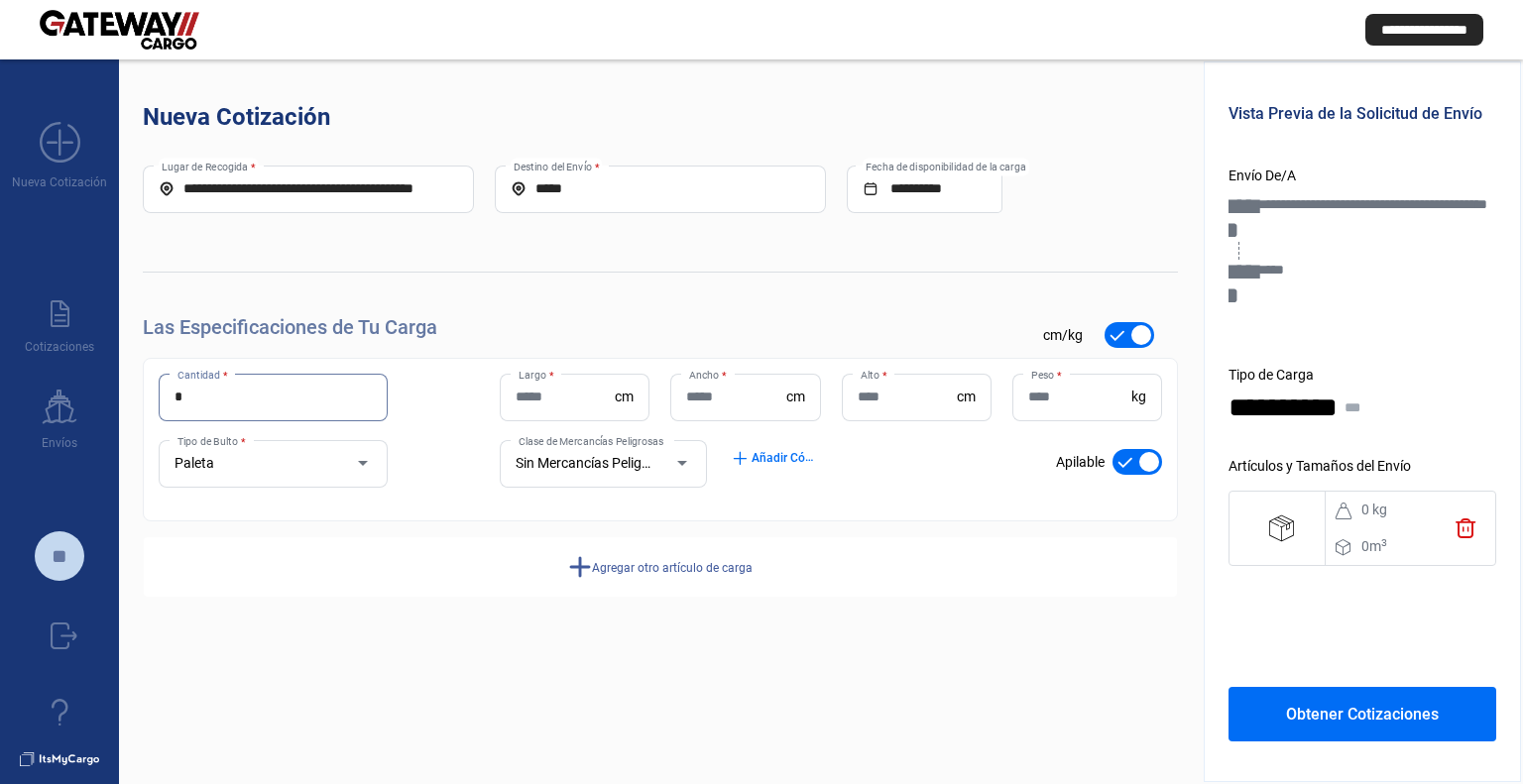 type on "*" 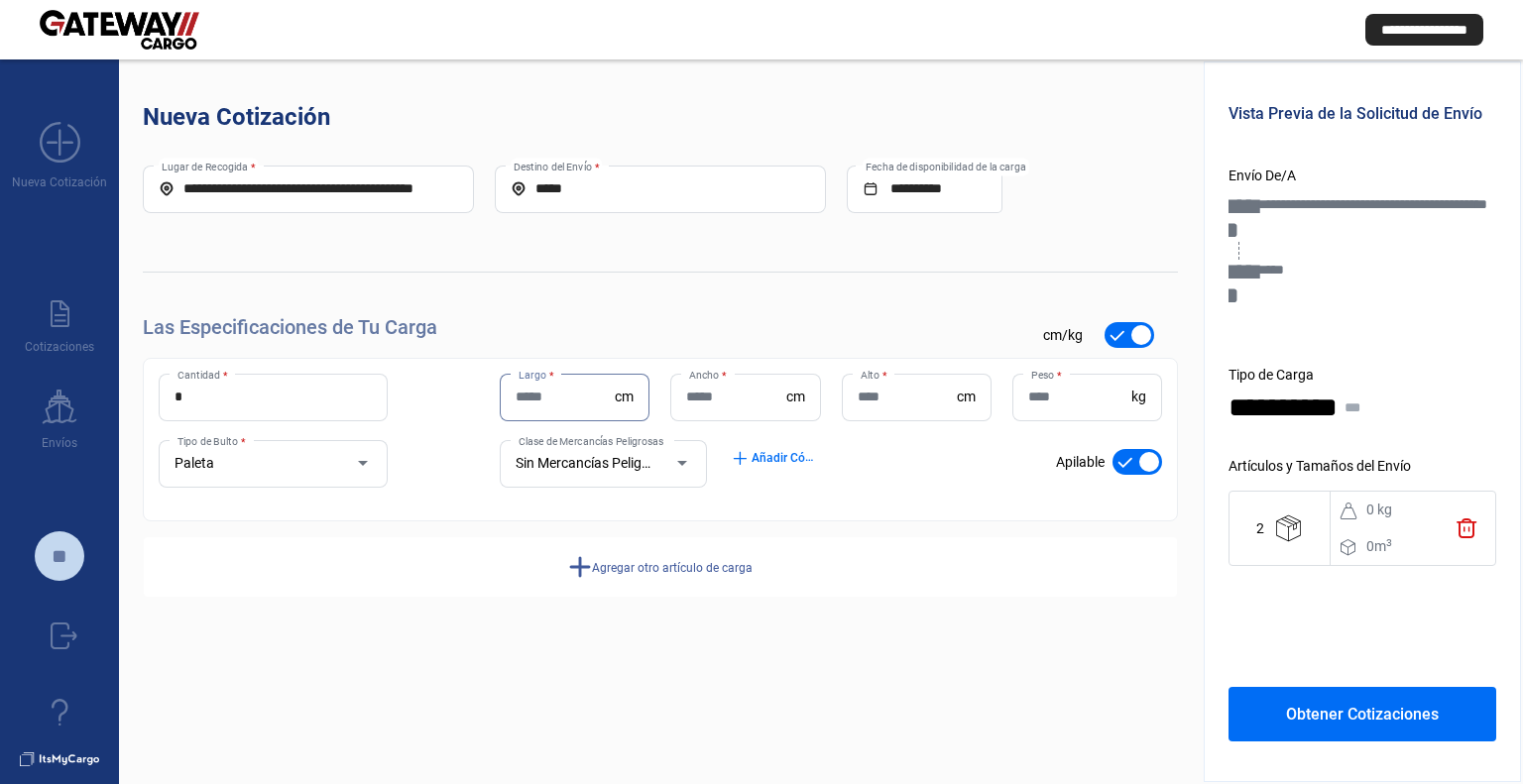 click on "Largo  *" at bounding box center [565, 396] 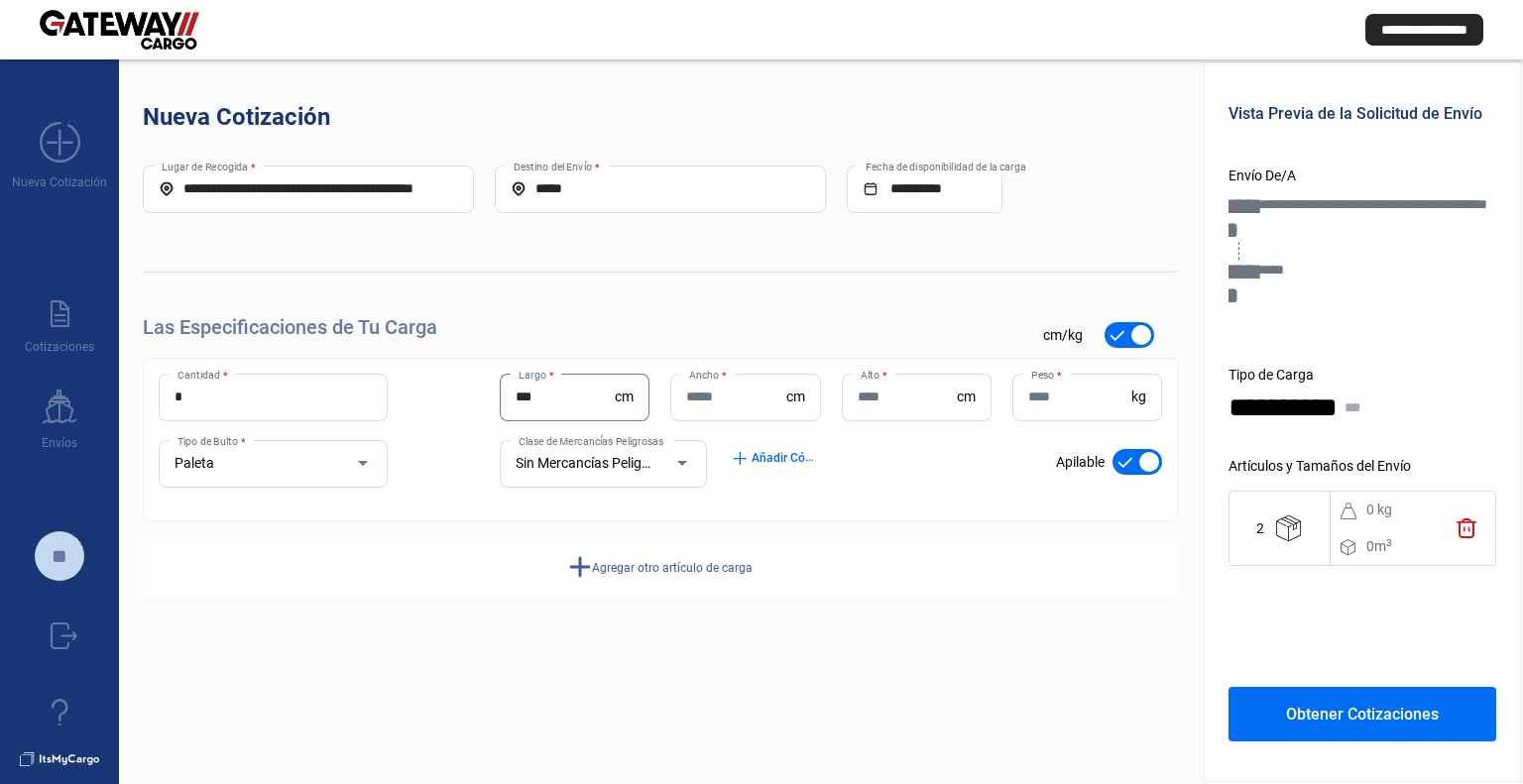 type on "***" 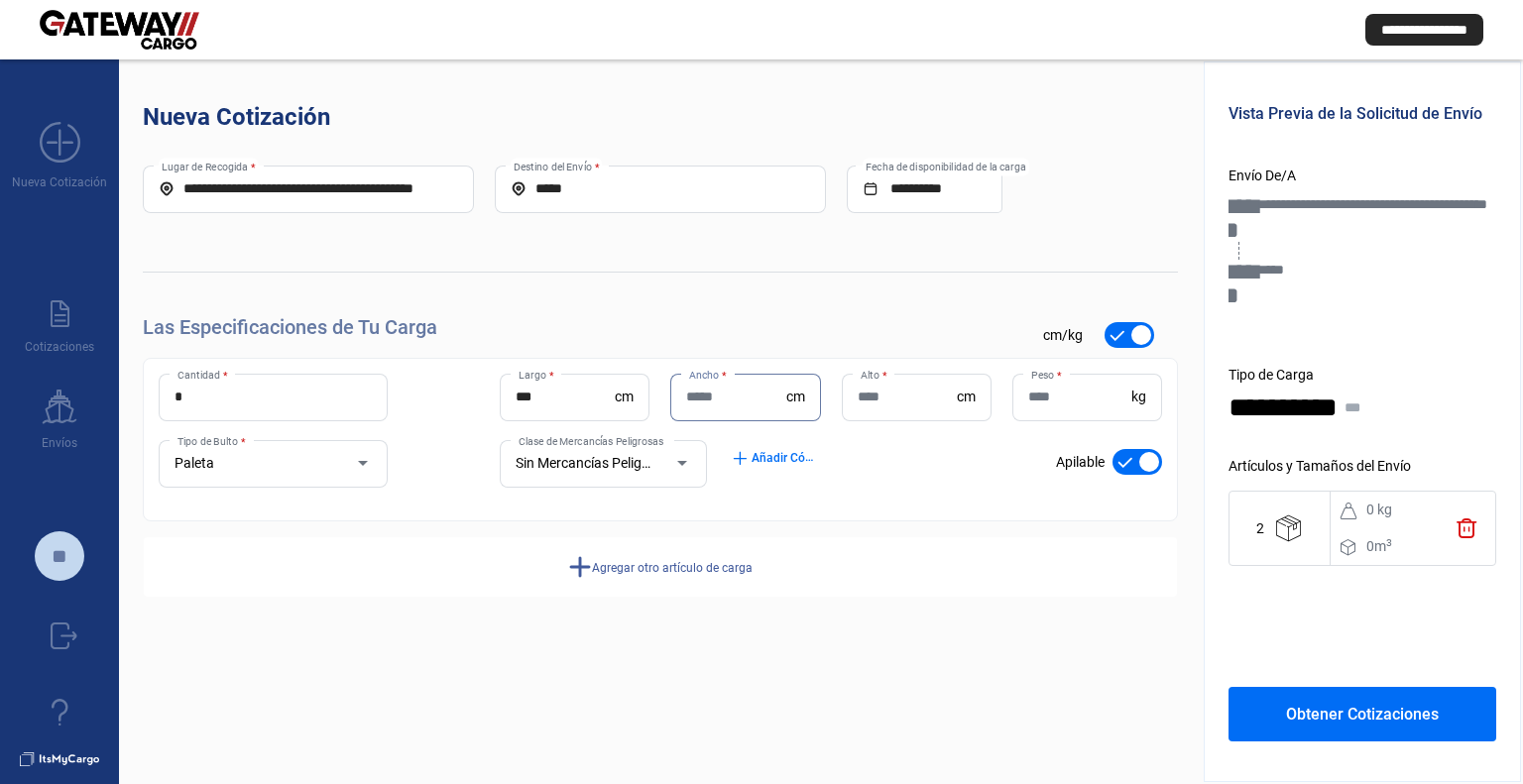click on "Ancho  *" at bounding box center (736, 396) 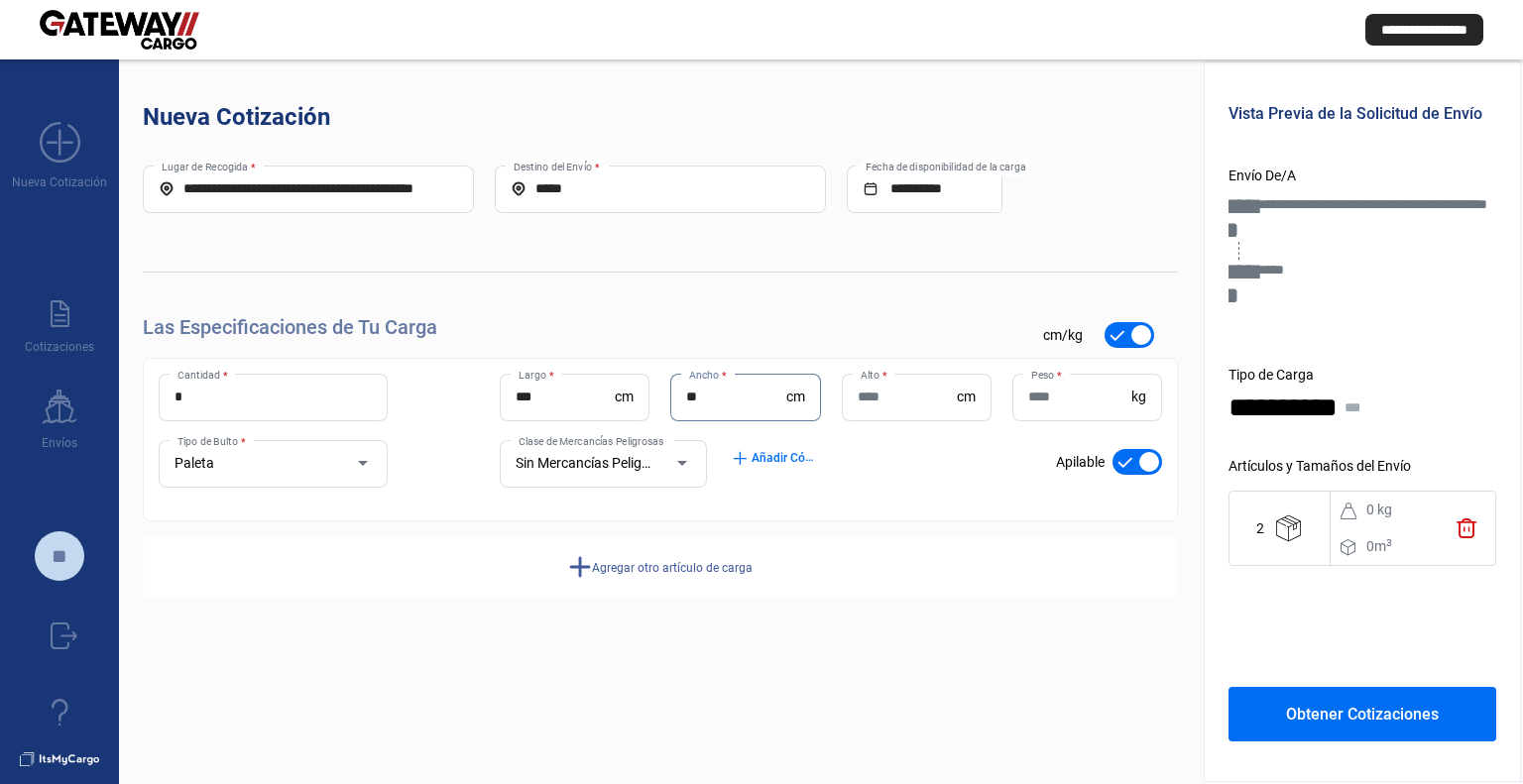 type on "**" 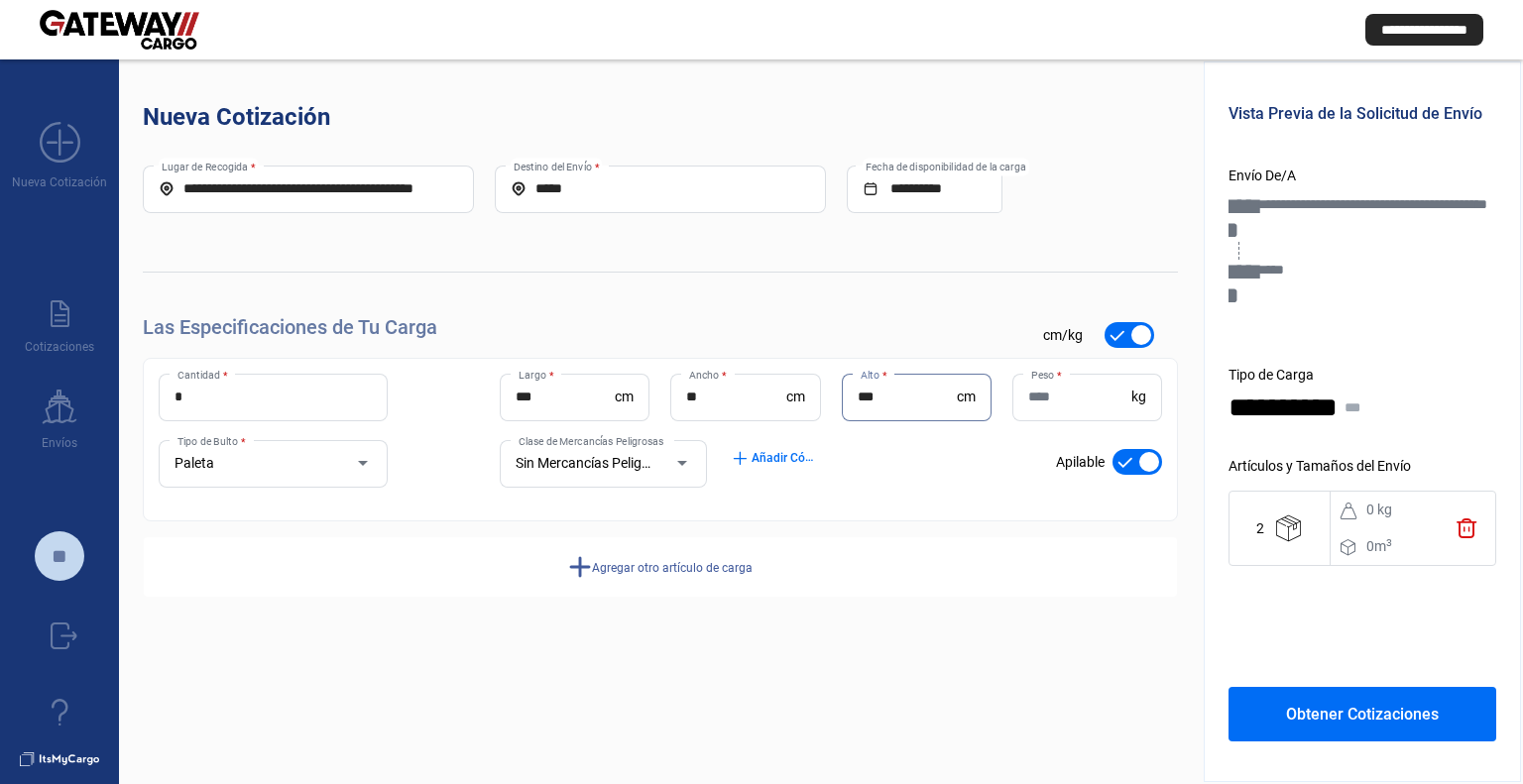 type on "***" 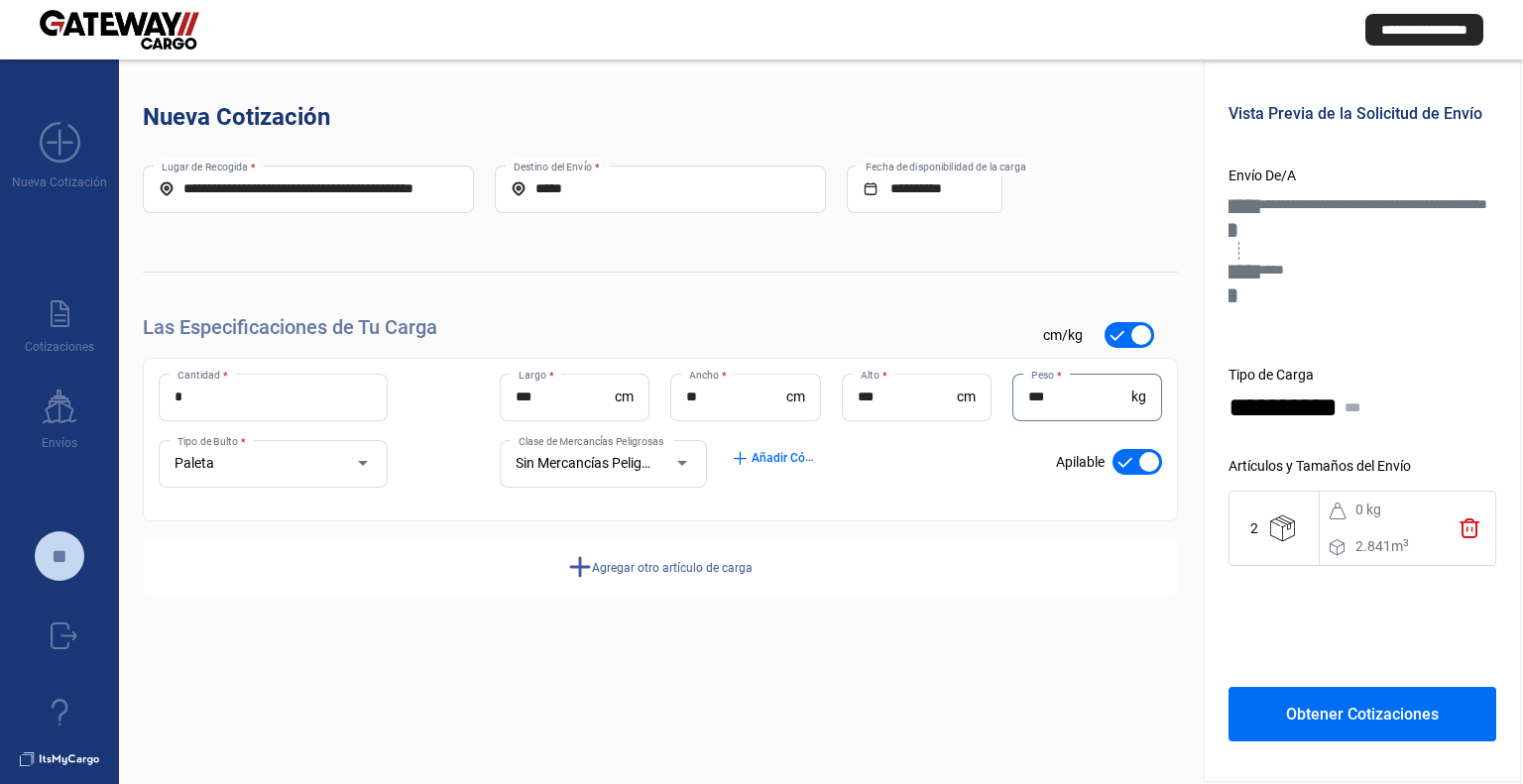 click on "add" 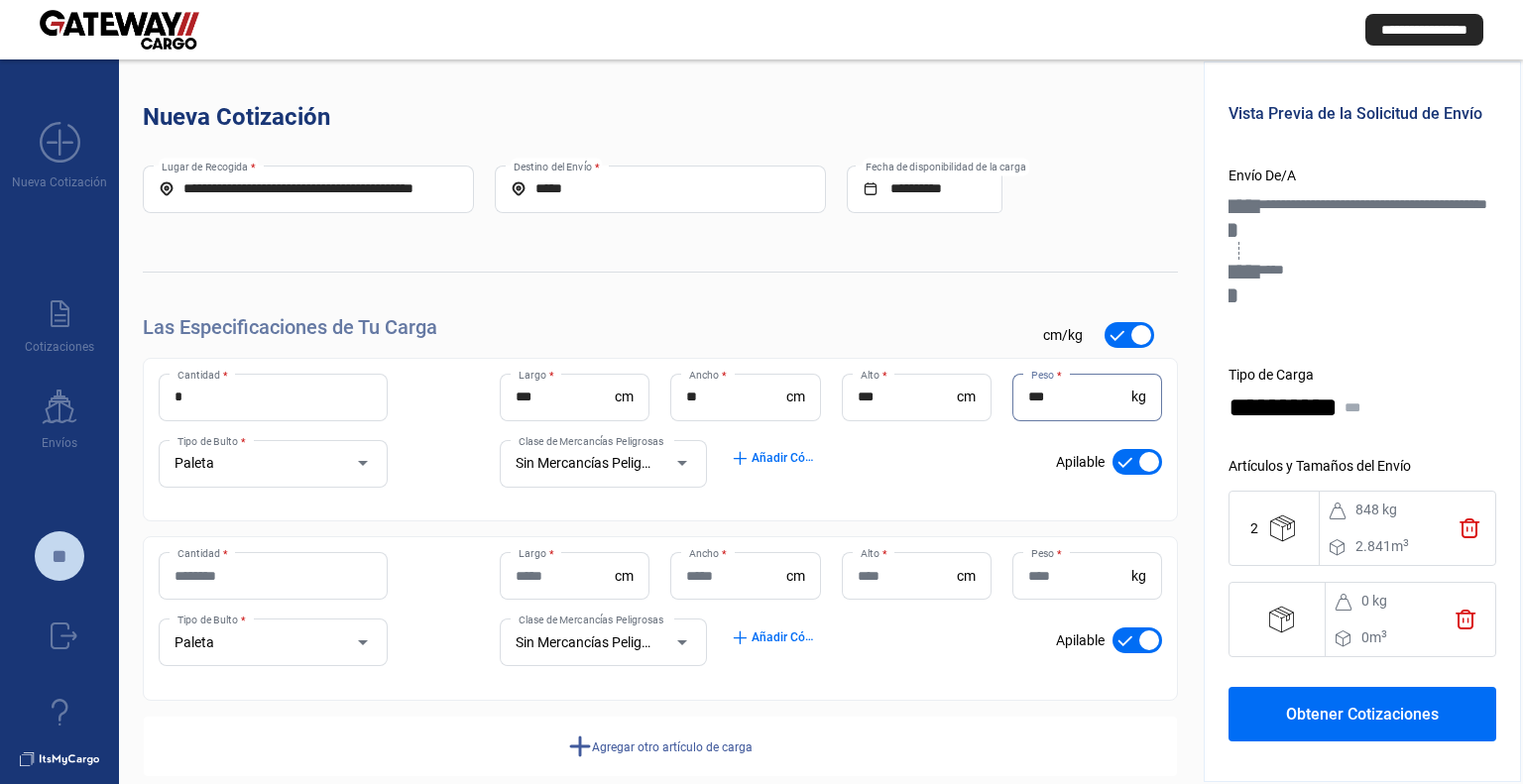 drag, startPoint x: 1058, startPoint y: 397, endPoint x: 961, endPoint y: 397, distance: 97 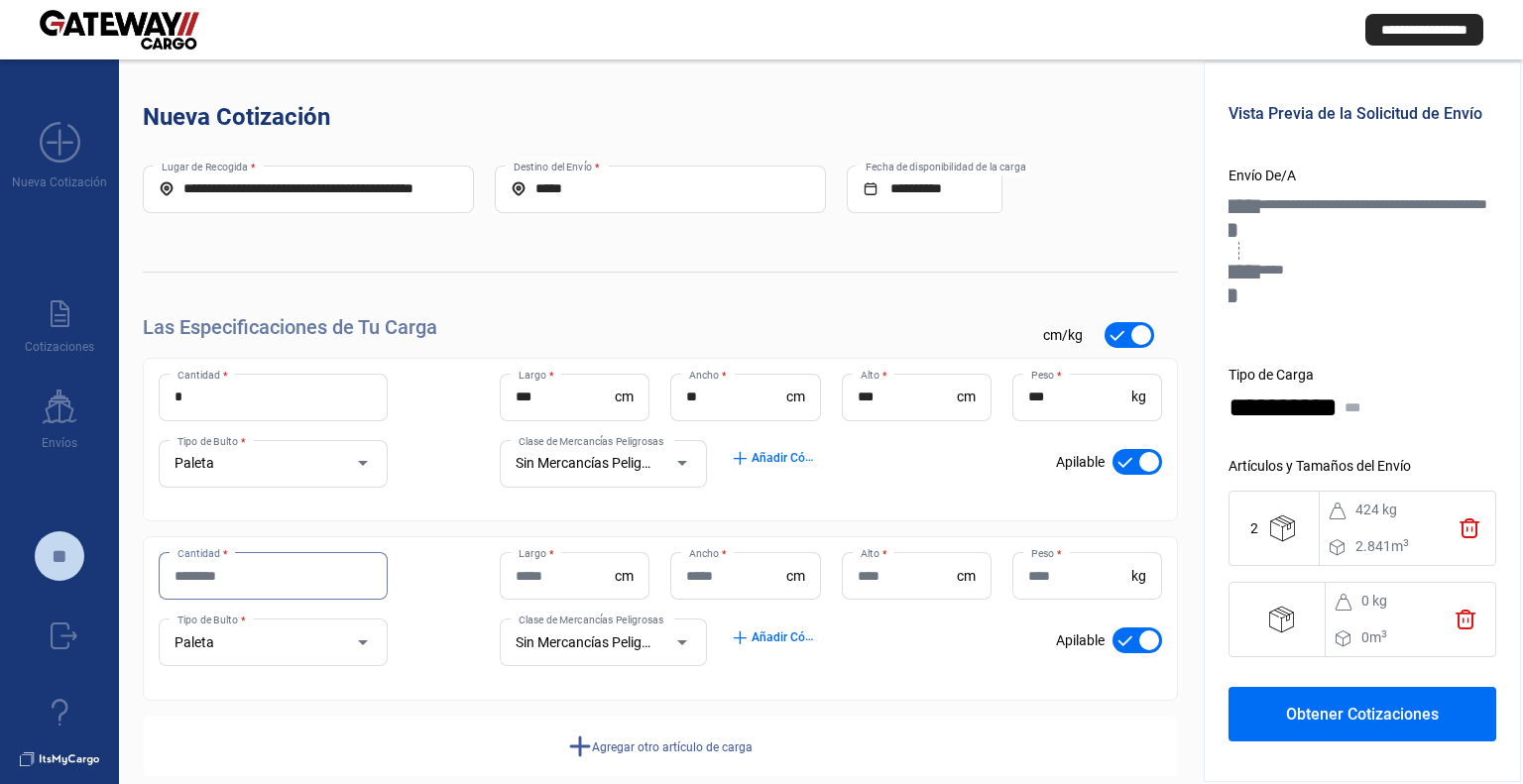 click on "Cantidad *" at bounding box center (273, 576) 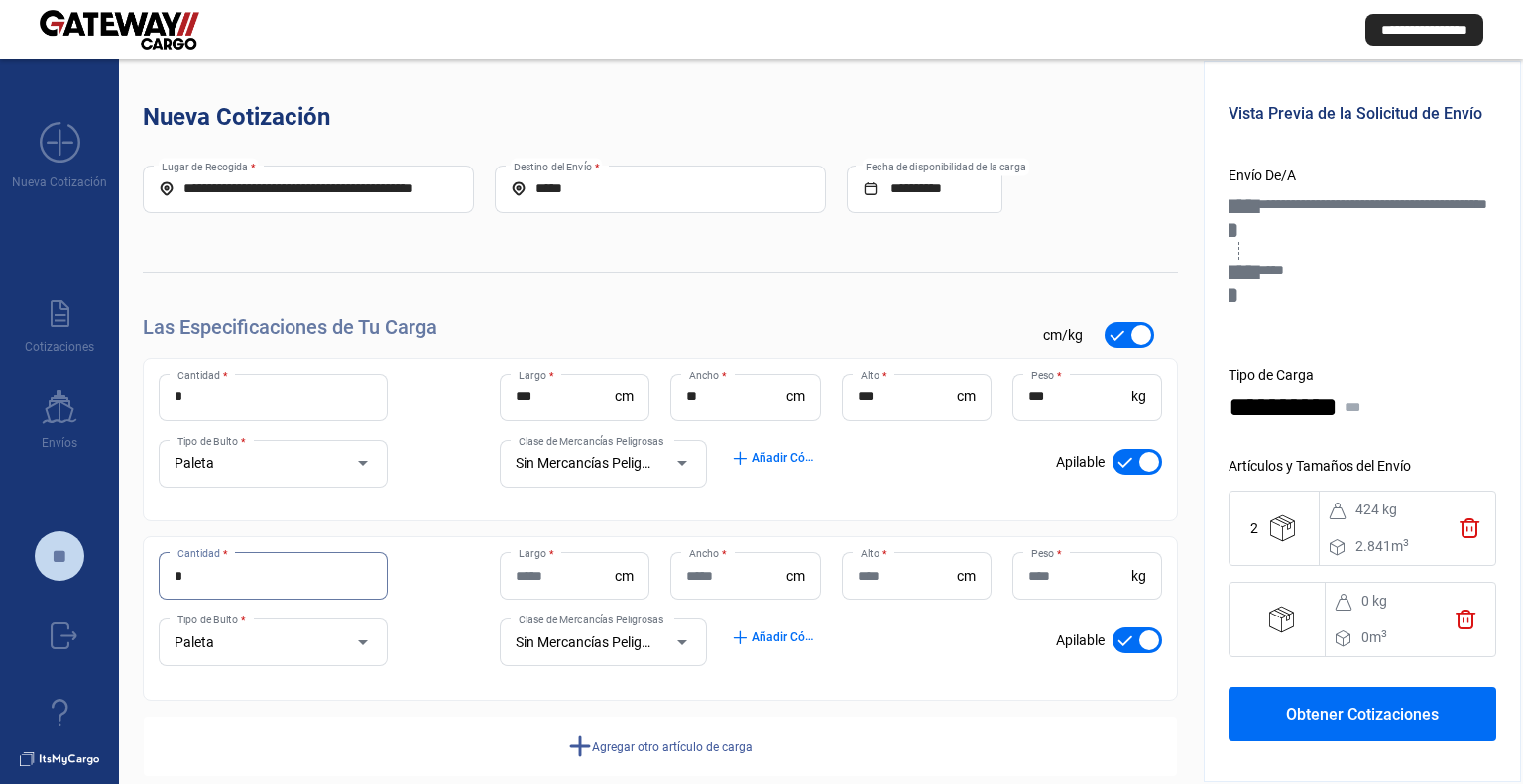 type on "*" 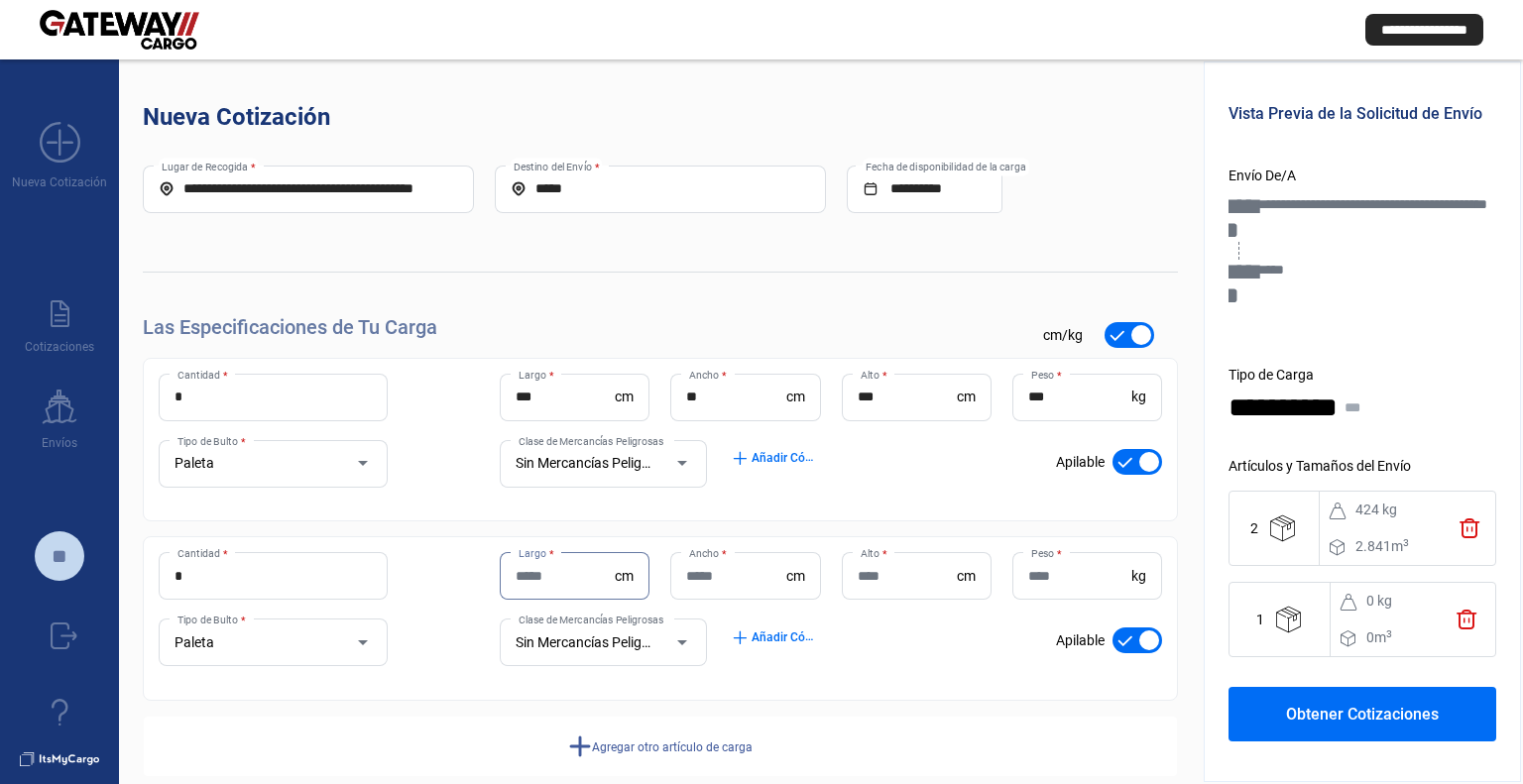click on "Largo  *" at bounding box center [565, 576] 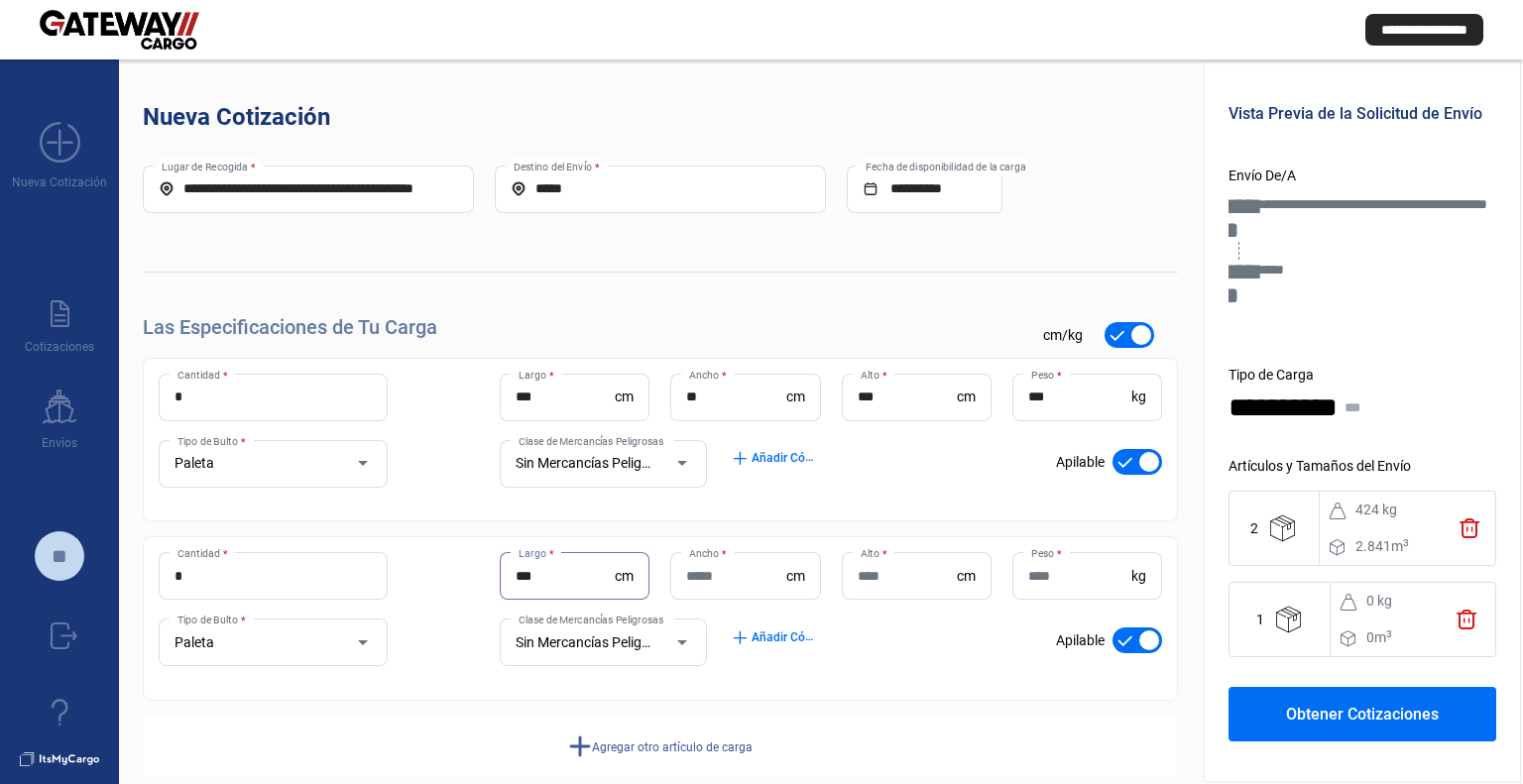 type on "***" 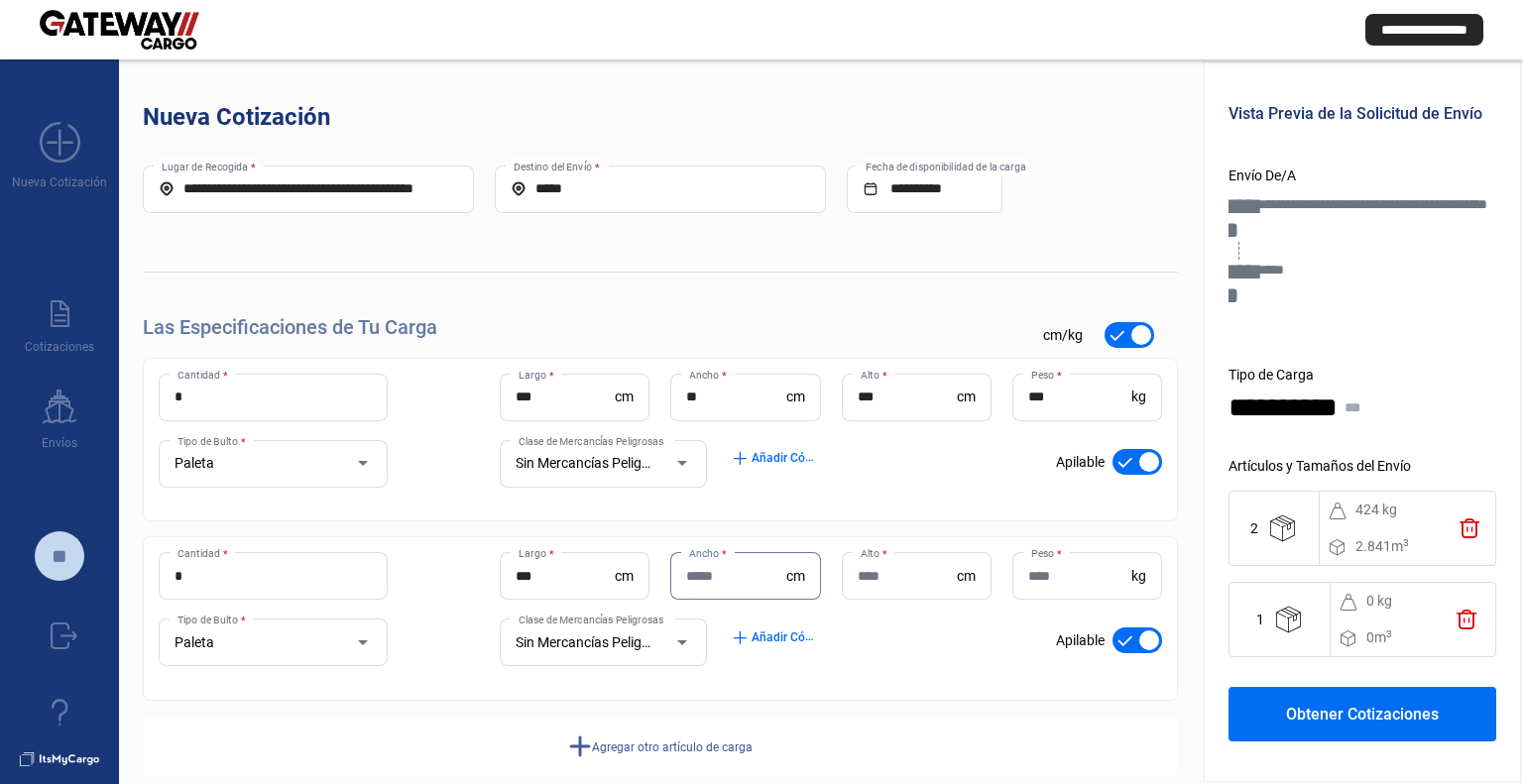 click on "Ancho  *" at bounding box center [736, 576] 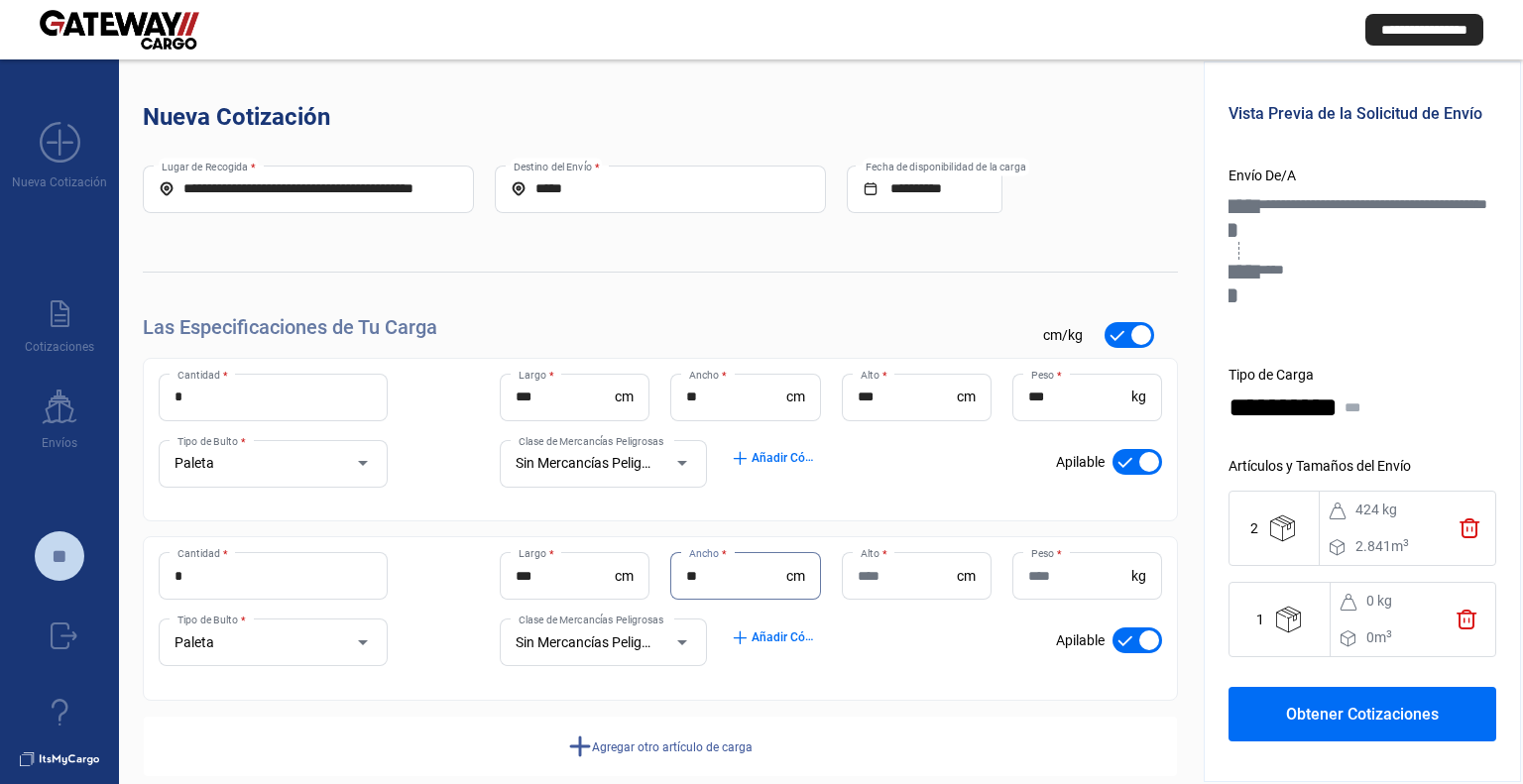 type on "**" 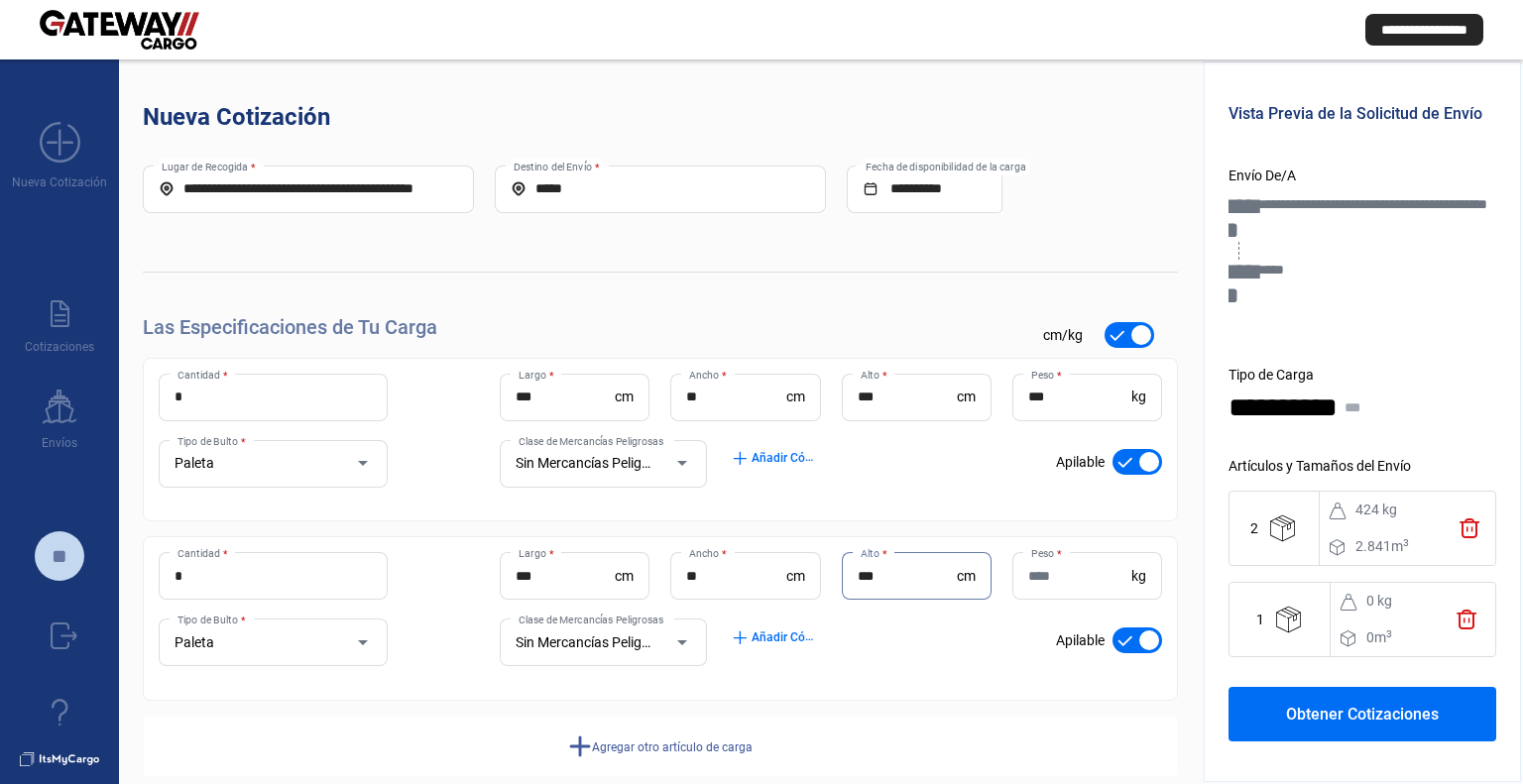 type on "***" 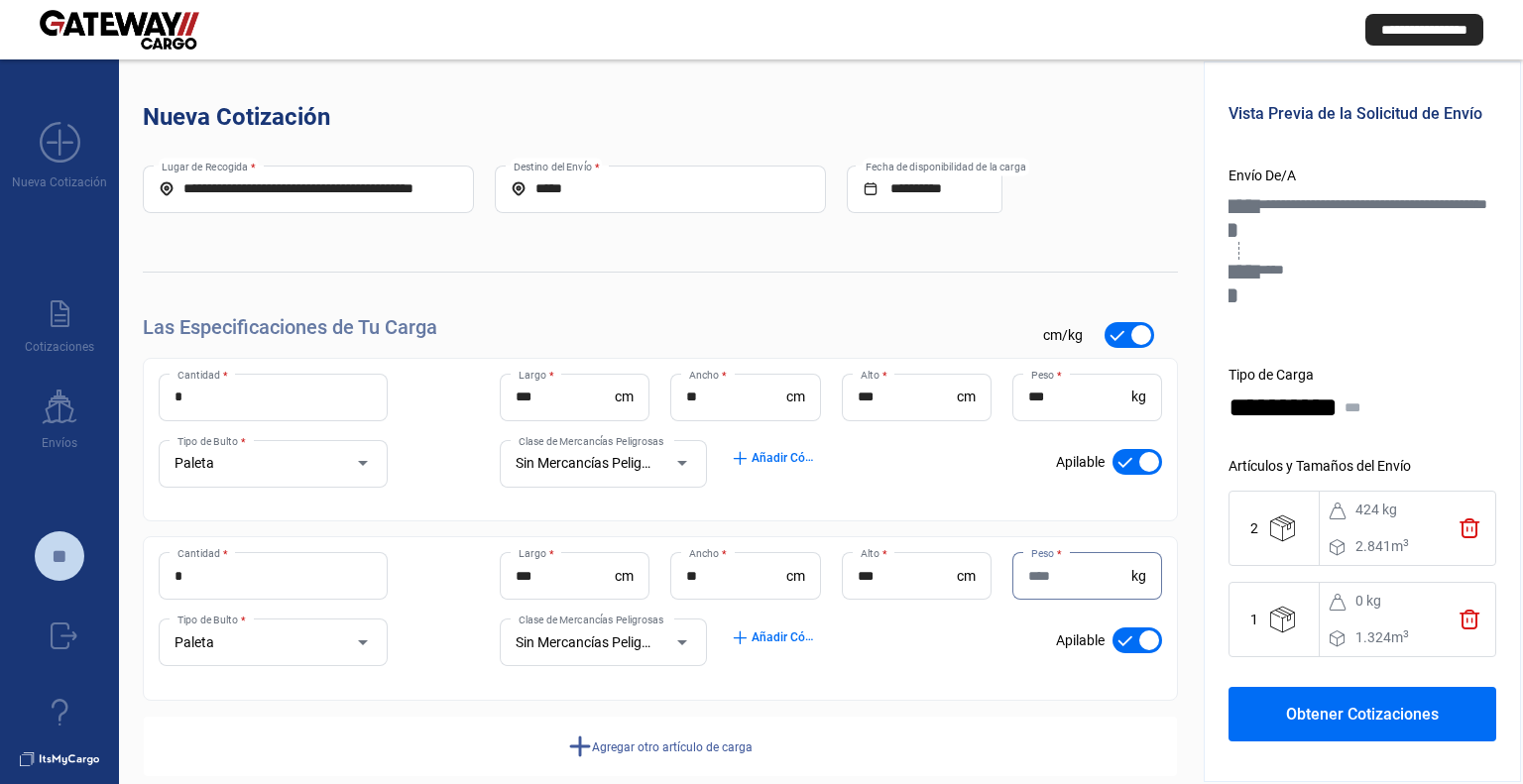 click on "Peso  *" at bounding box center [1080, 576] 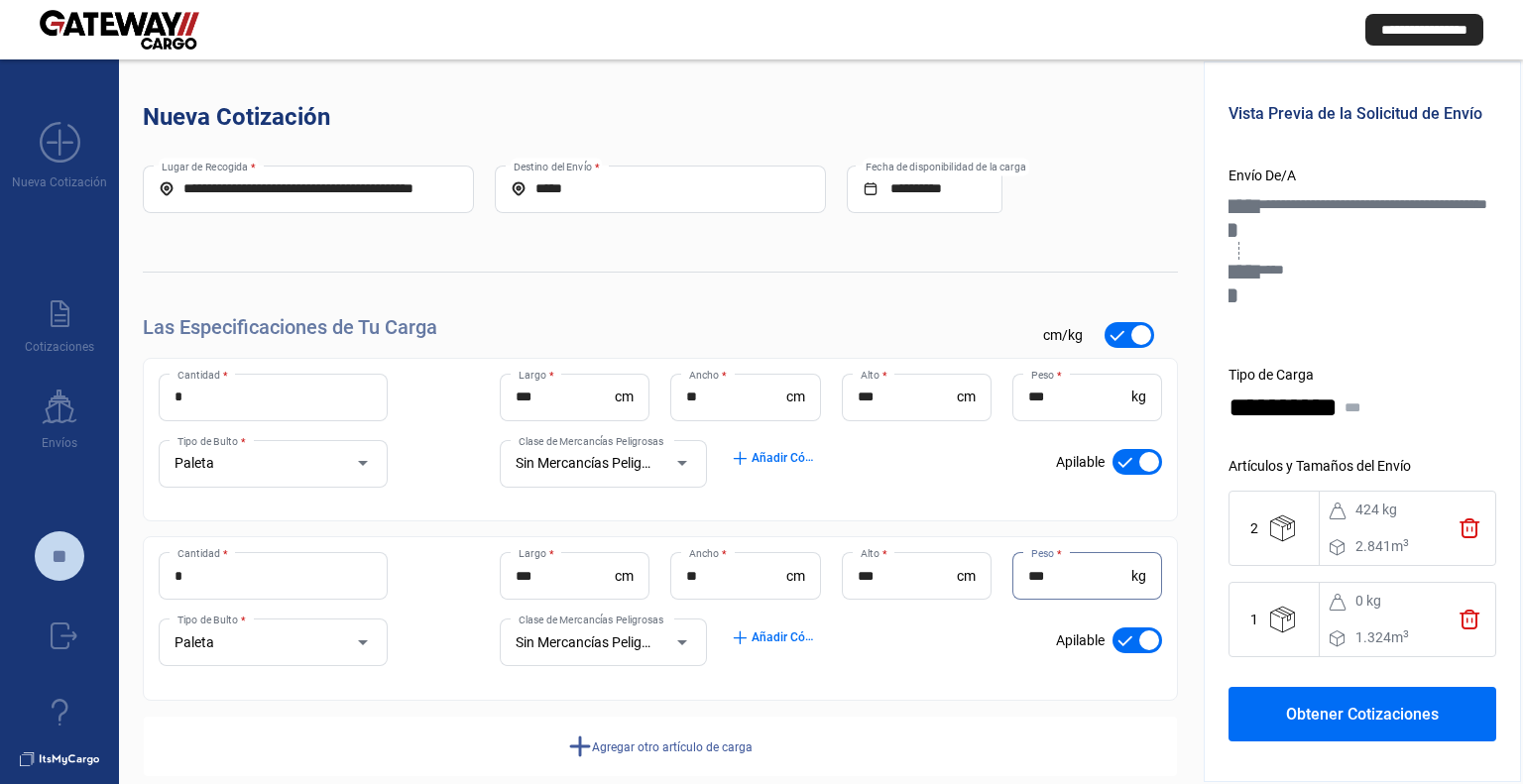 type on "***" 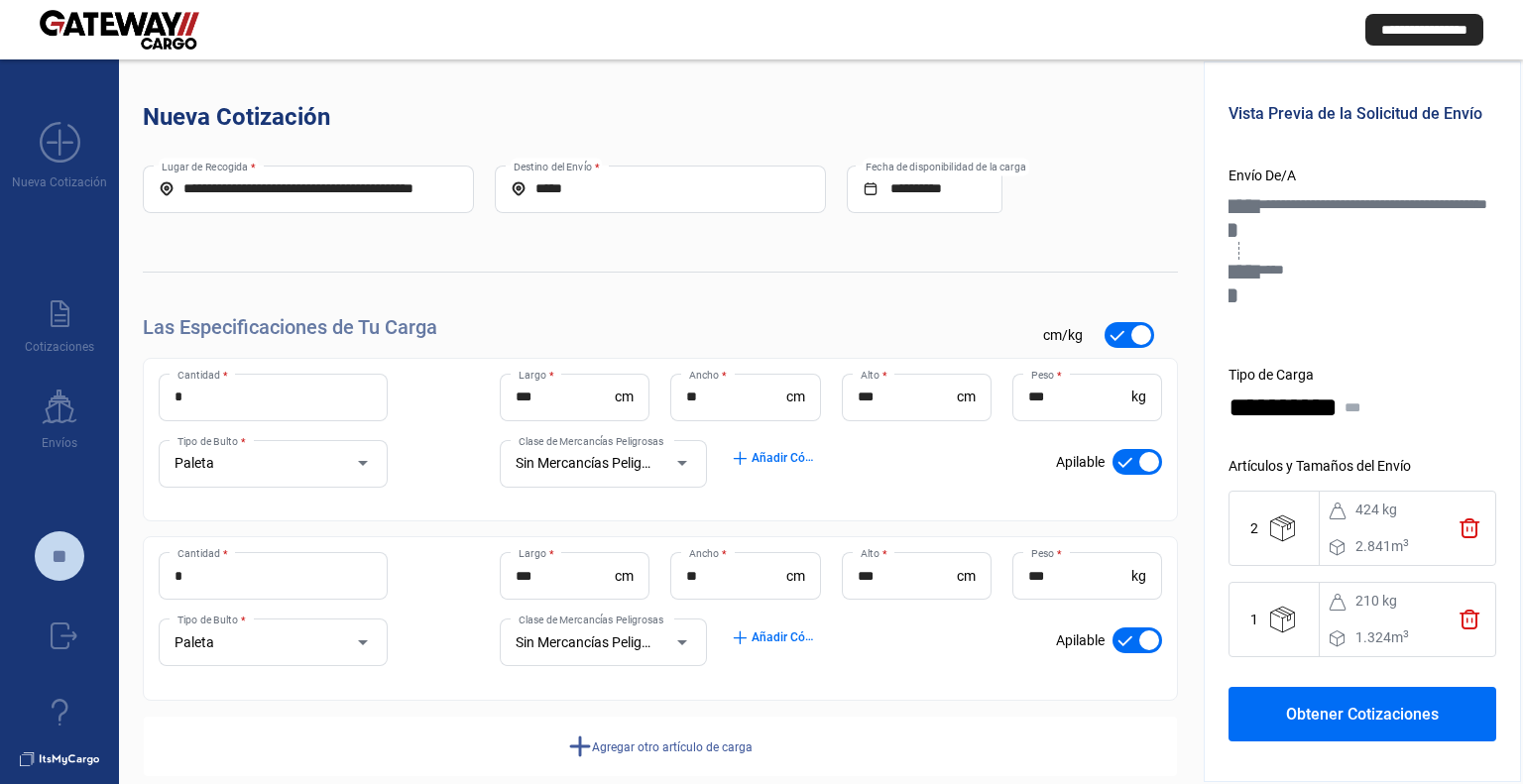 click on "add" 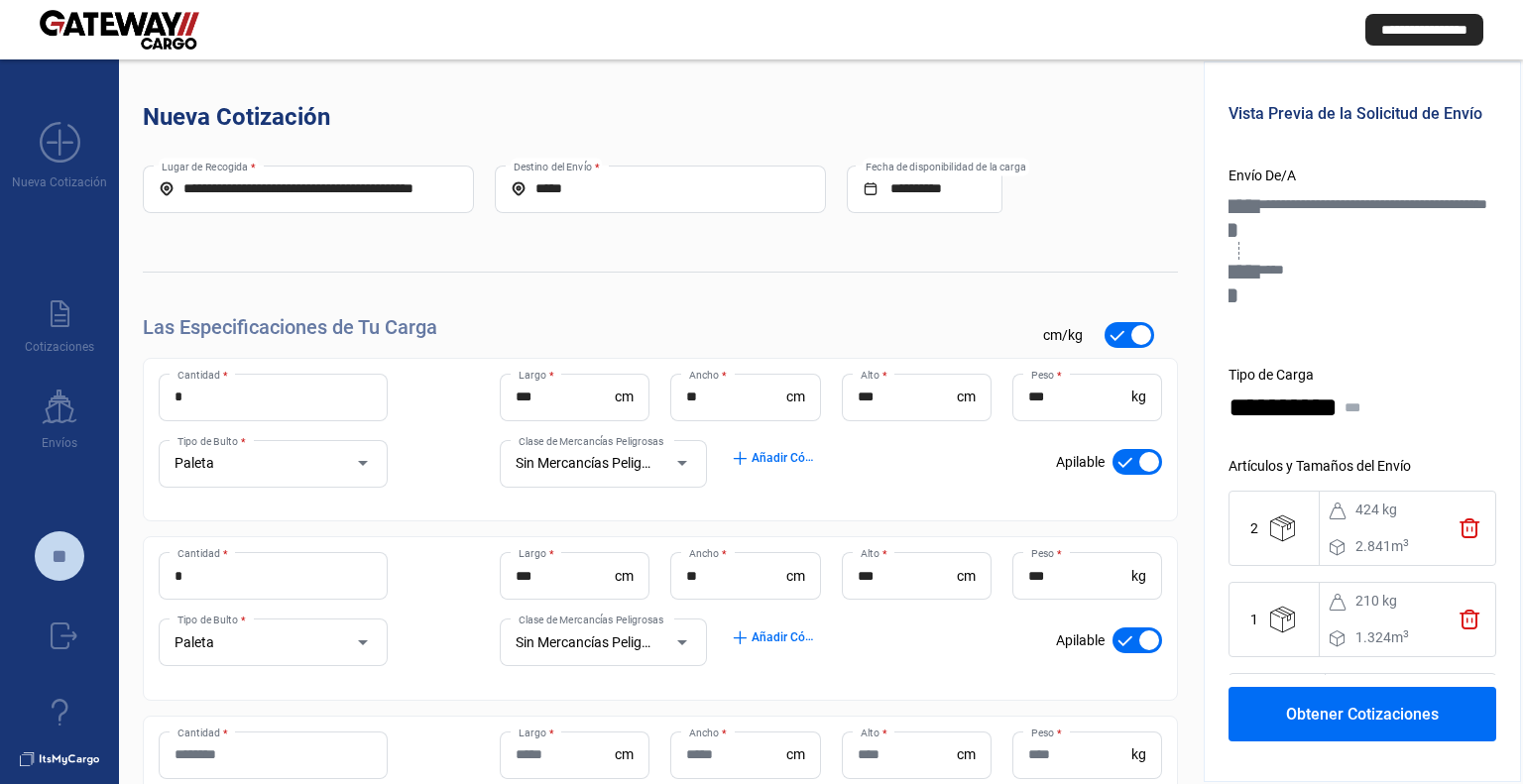 scroll, scrollTop: 210, scrollLeft: 0, axis: vertical 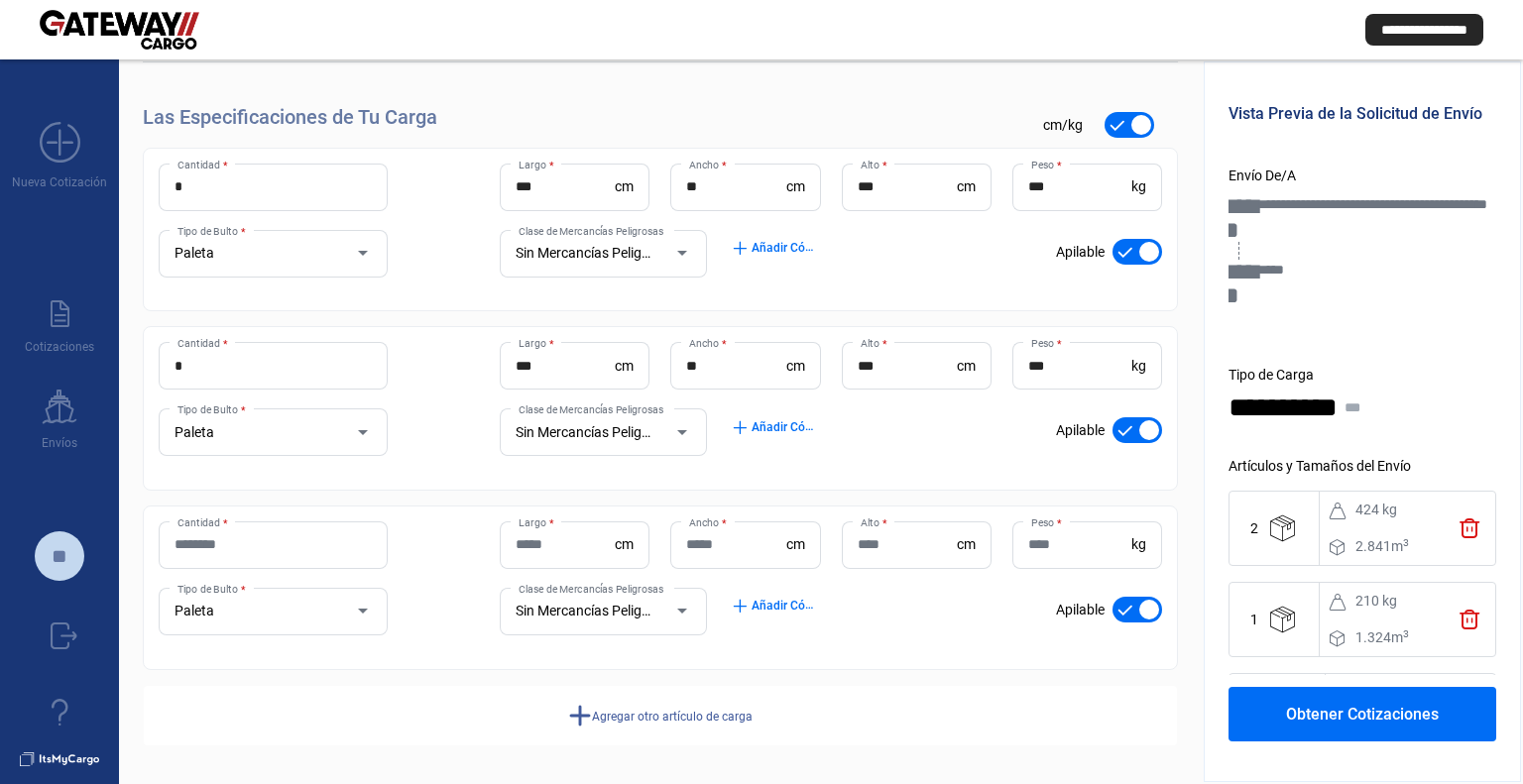 click on "Cantidad *" at bounding box center [273, 544] 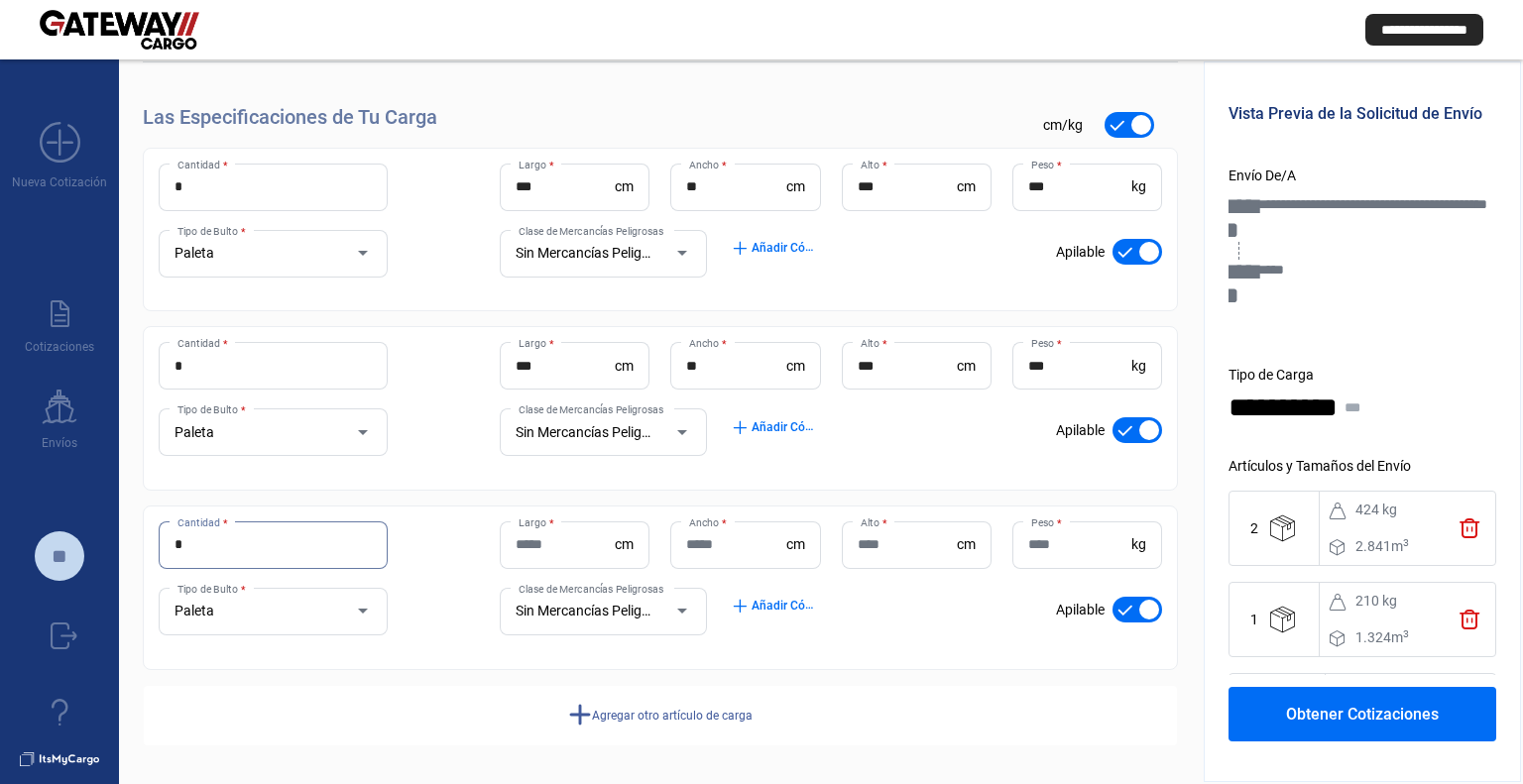 type on "*" 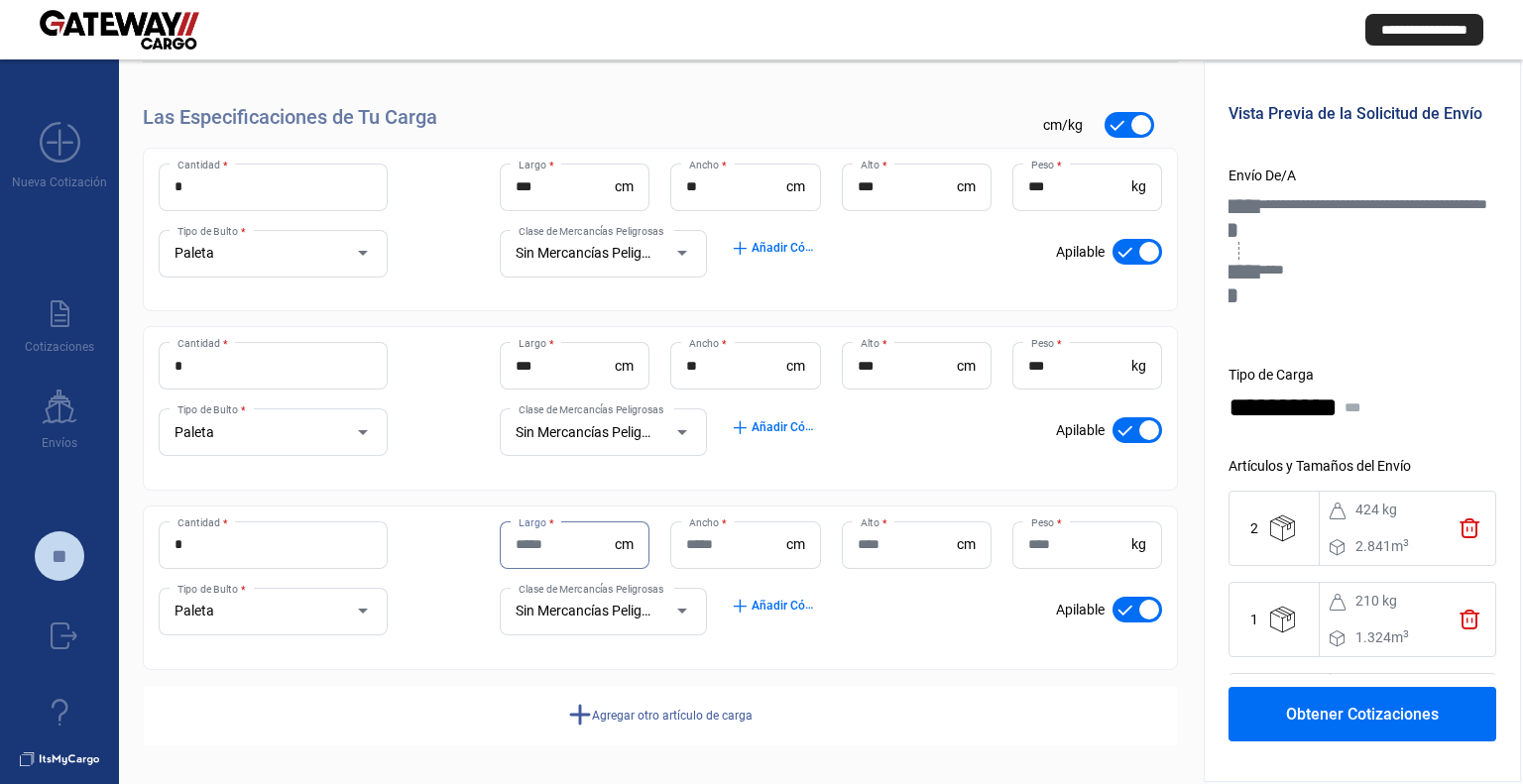 click on "Largo  *" at bounding box center [565, 544] 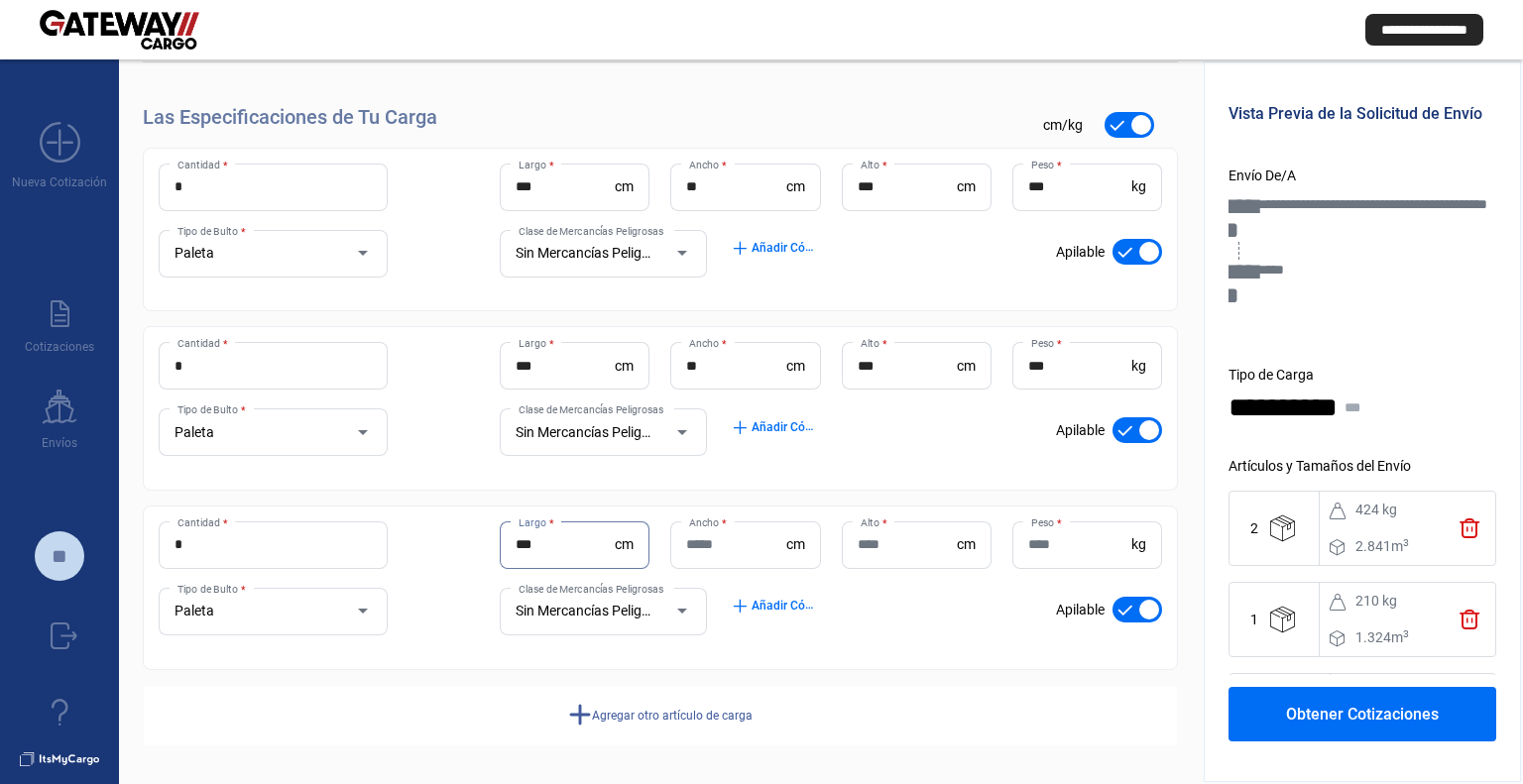 type on "***" 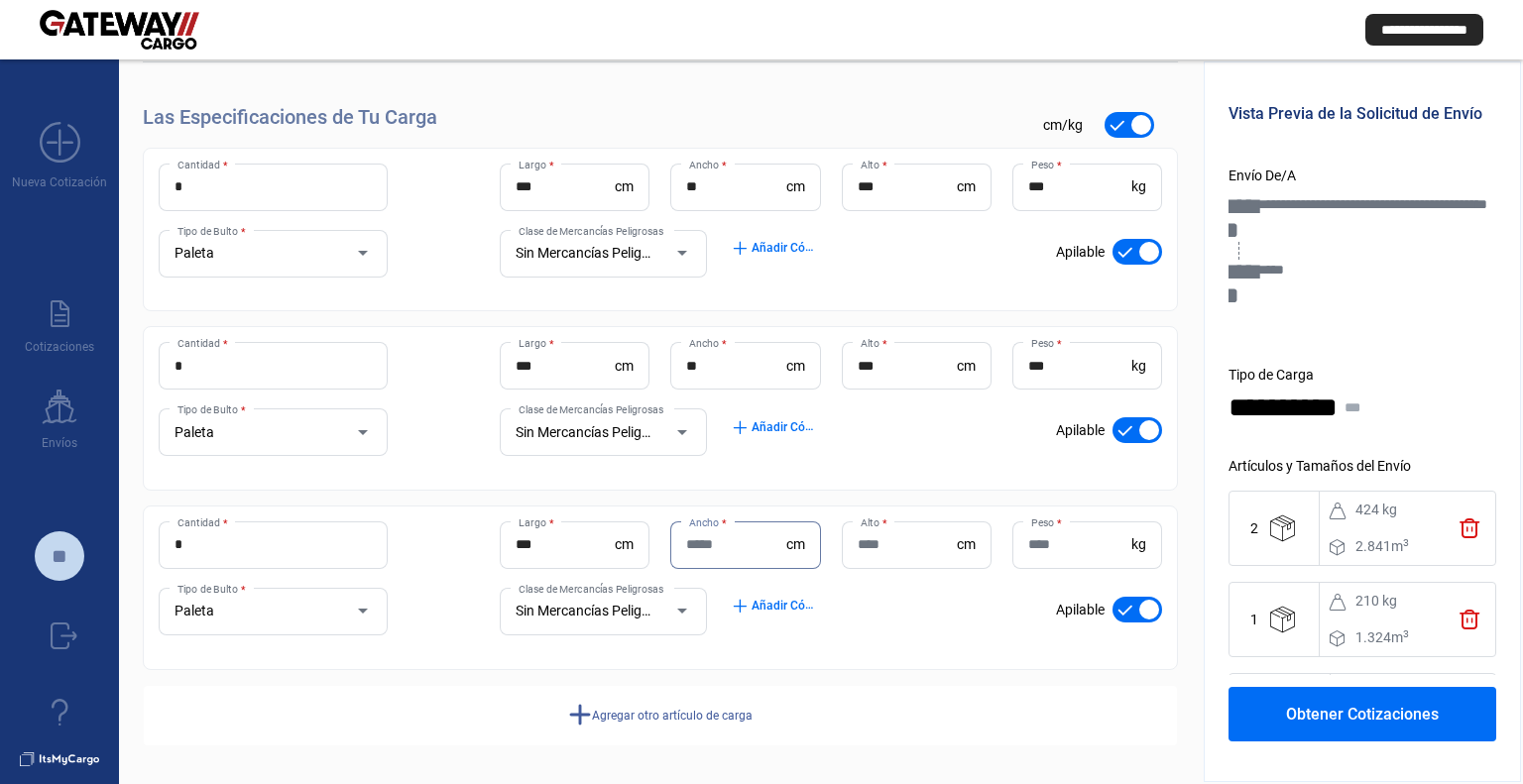 click on "Ancho  *" at bounding box center [736, 544] 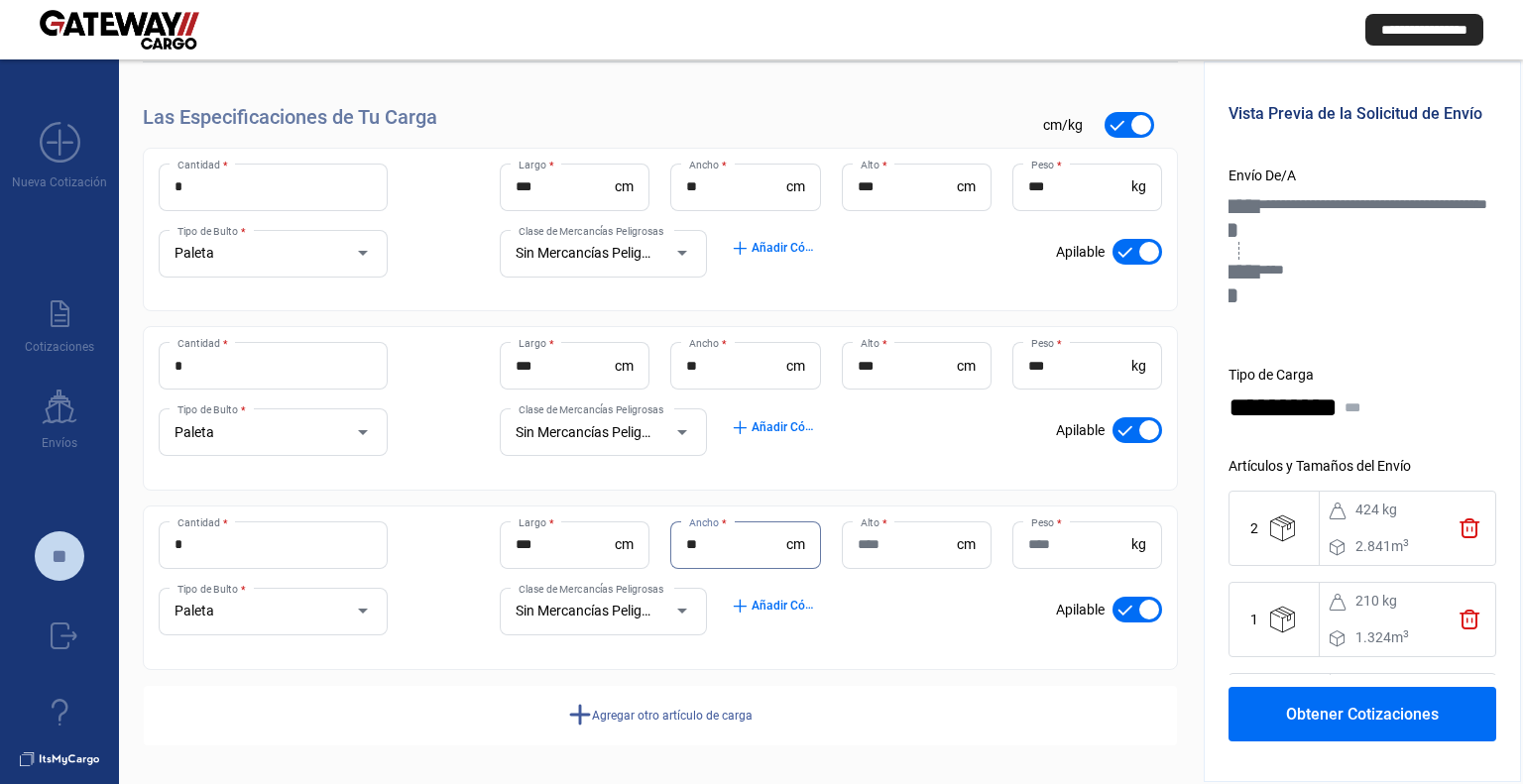 type on "**" 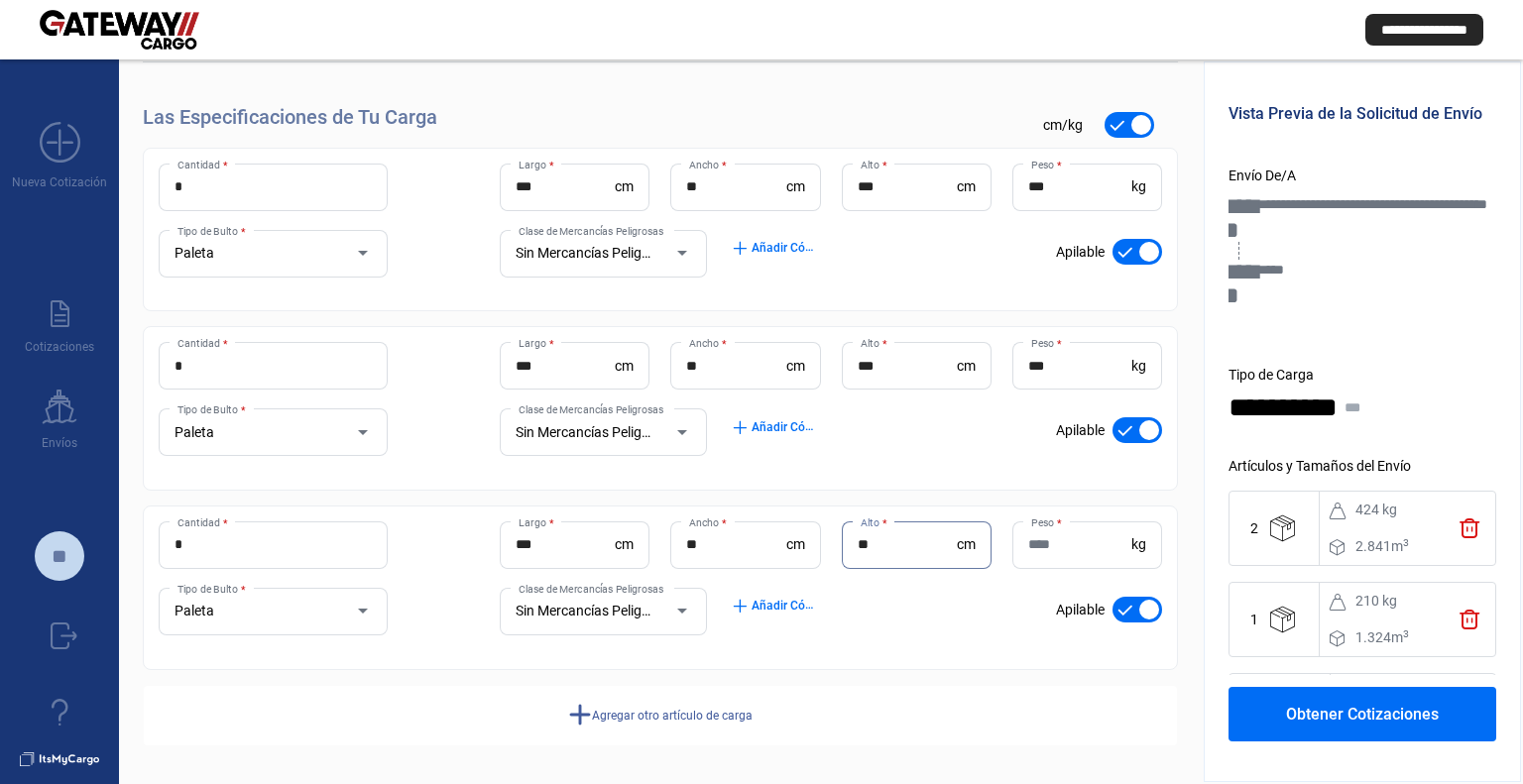 type on "**" 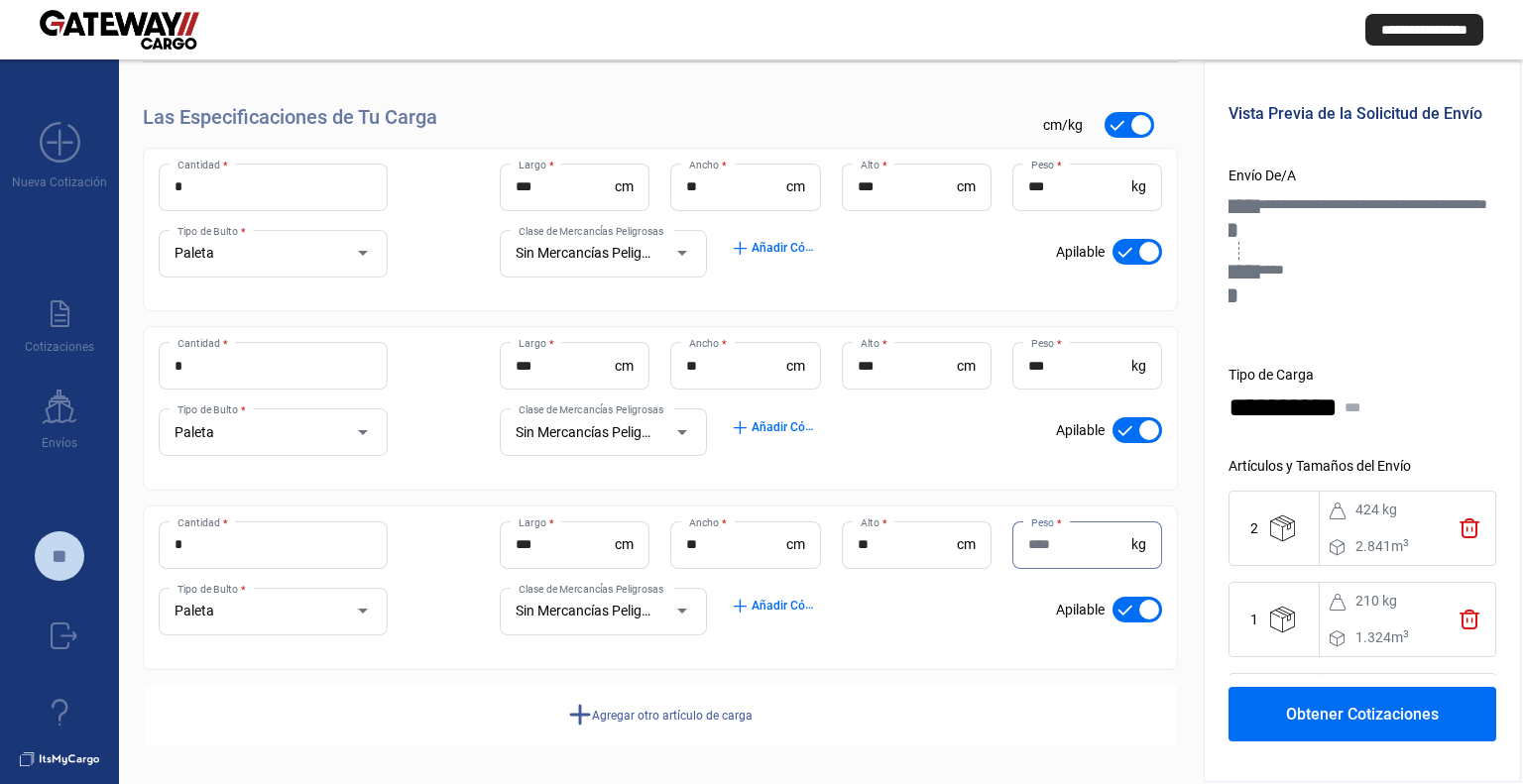 click on "Peso  *" at bounding box center (1080, 544) 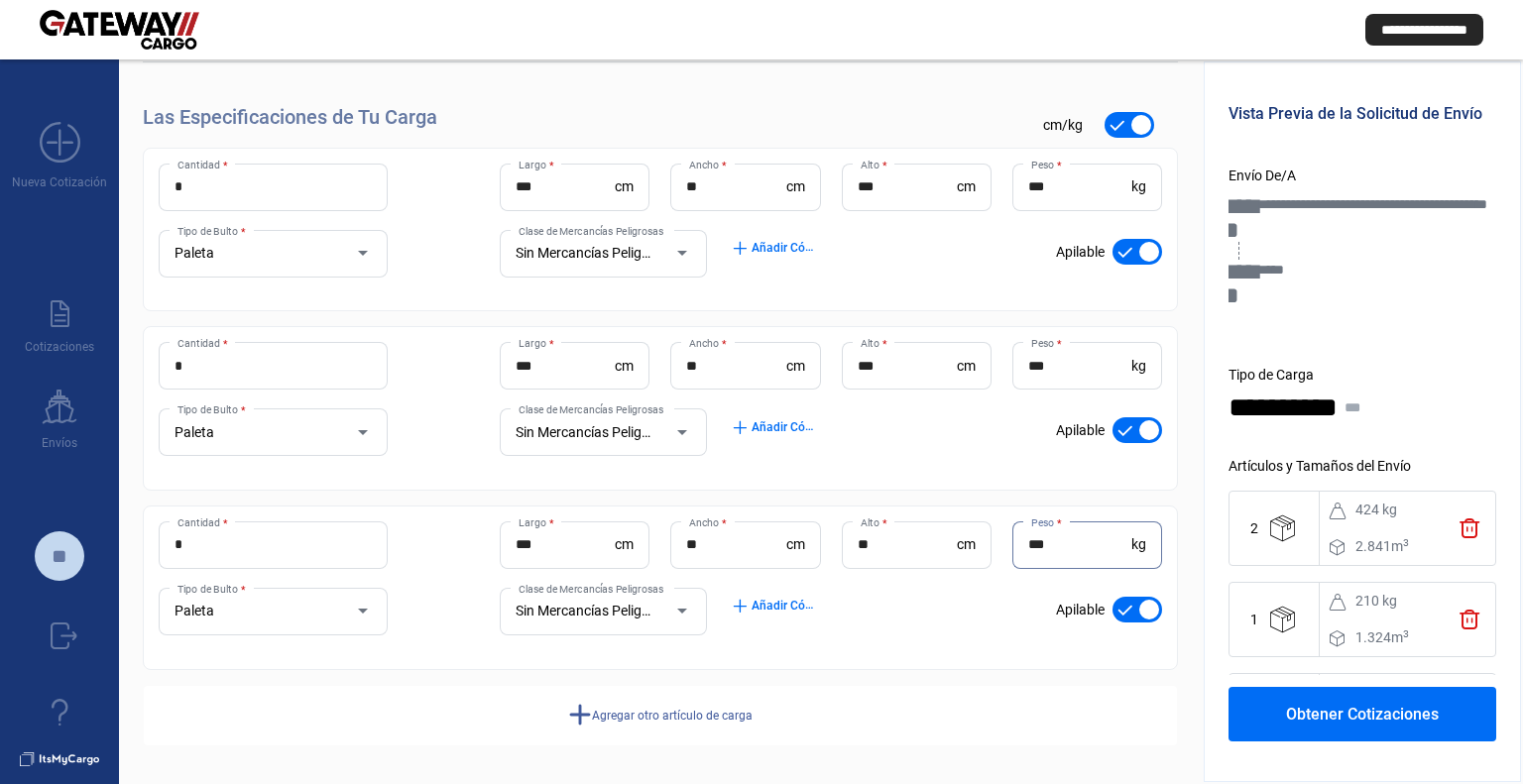 type on "***" 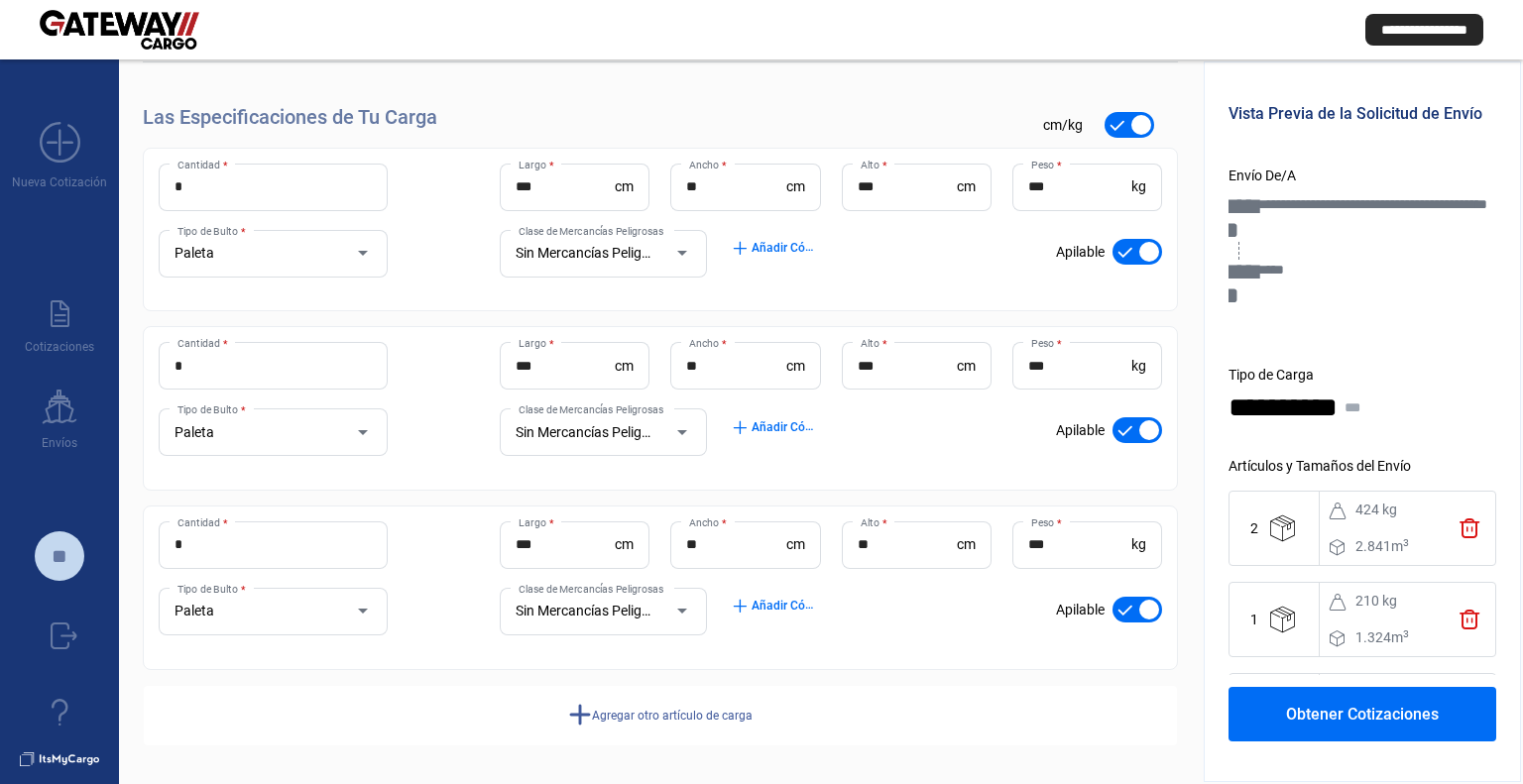 click on "add" 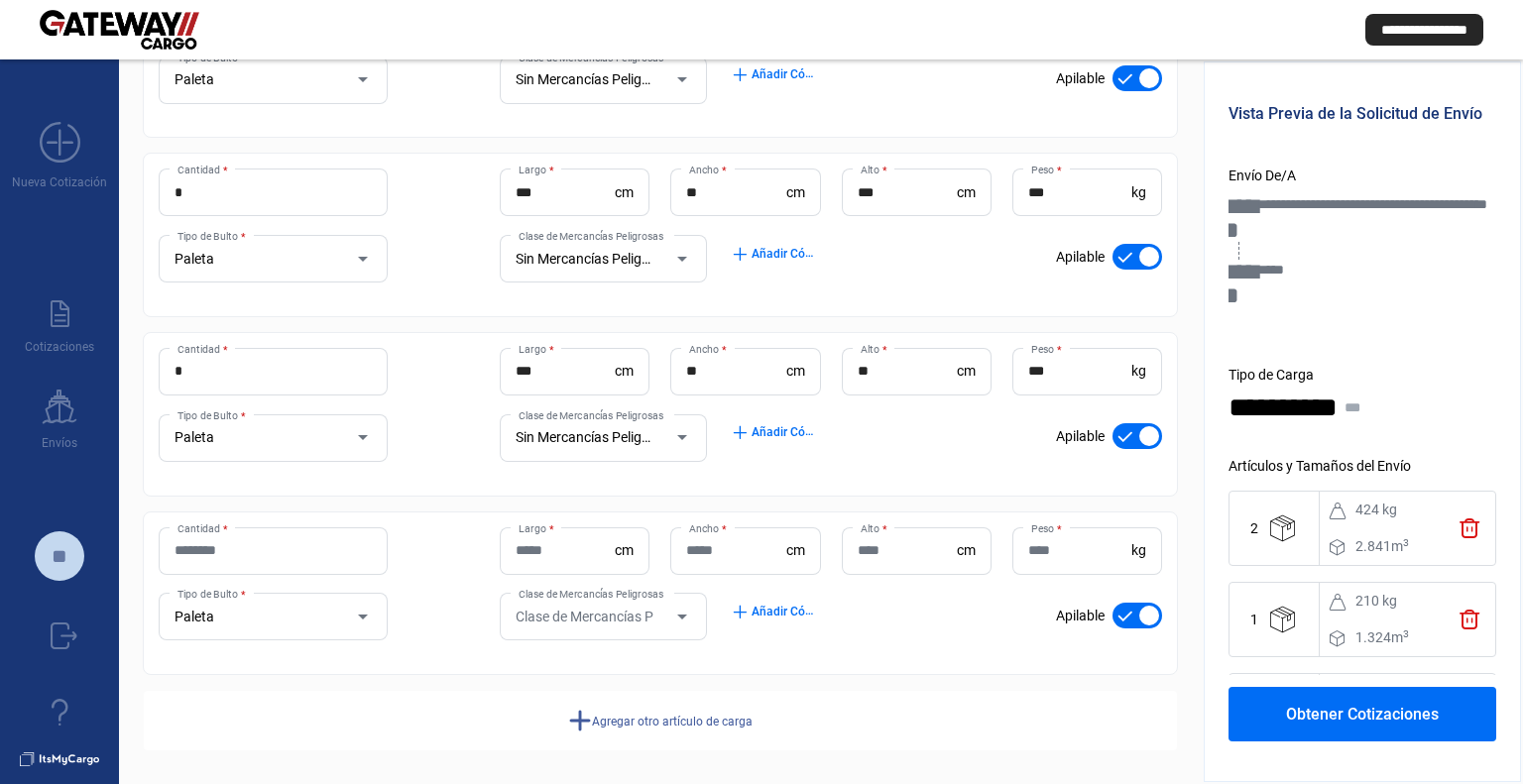 scroll, scrollTop: 389, scrollLeft: 0, axis: vertical 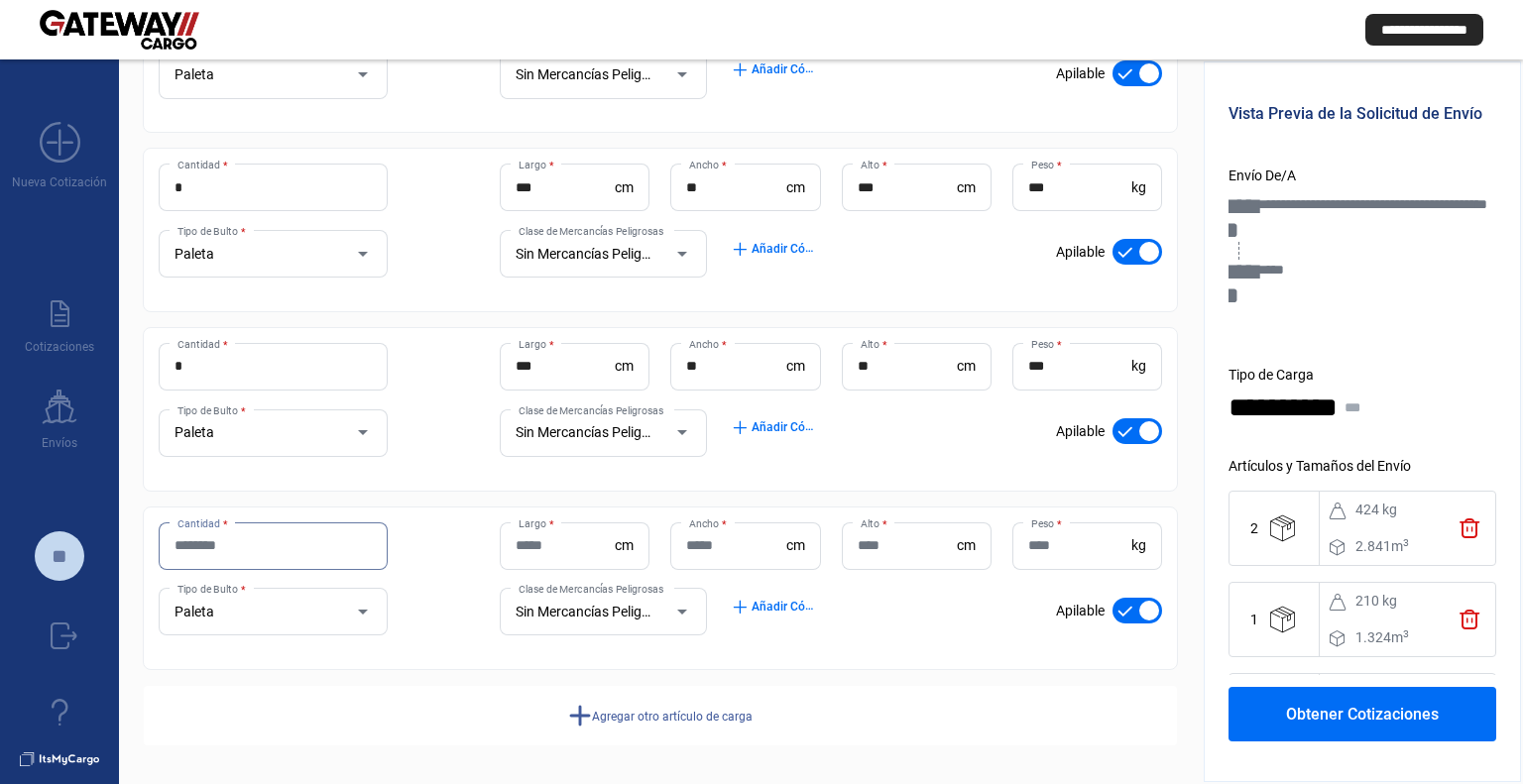 click on "Cantidad *" at bounding box center [273, 545] 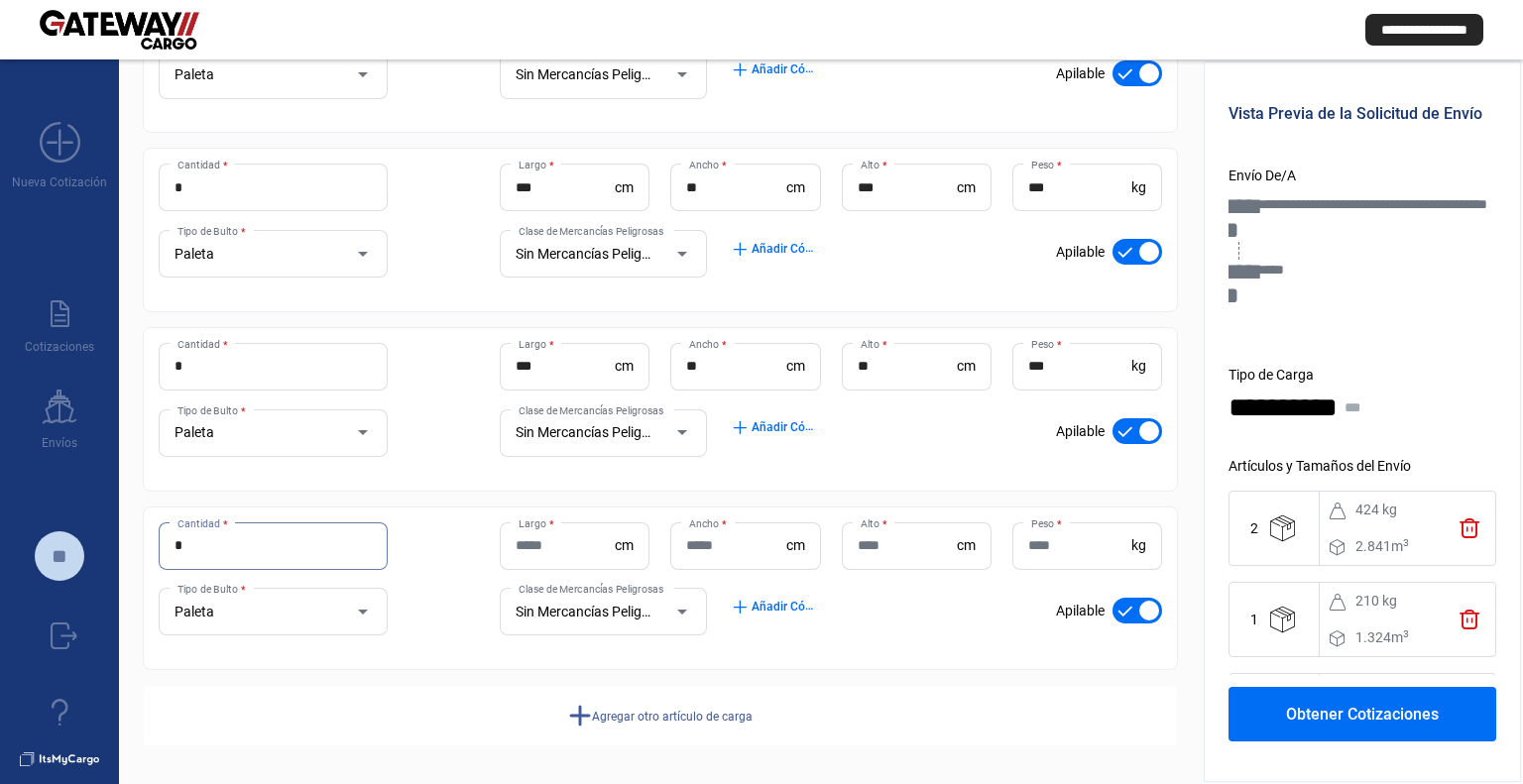 type on "*" 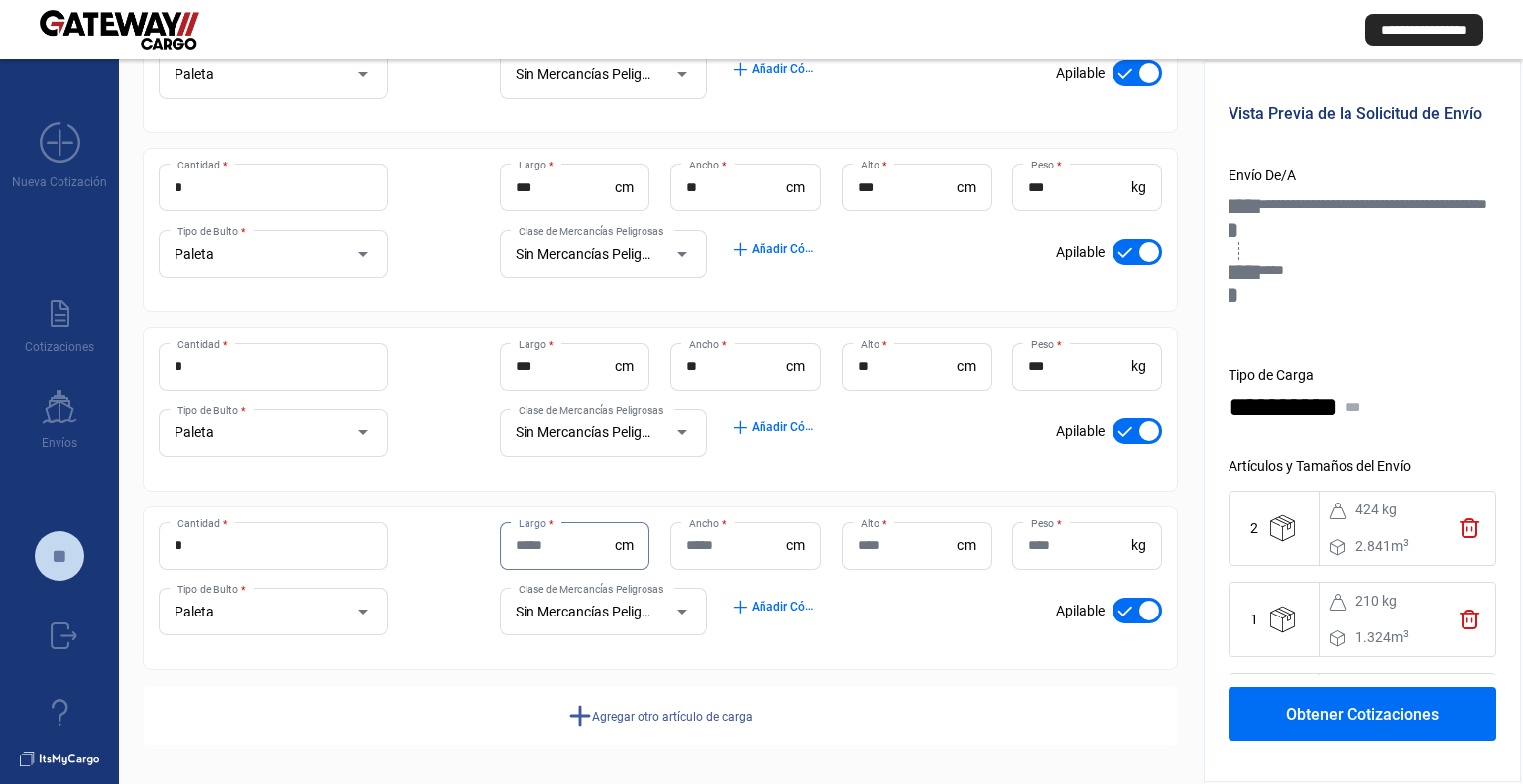 click on "Largo  *" at bounding box center (565, 545) 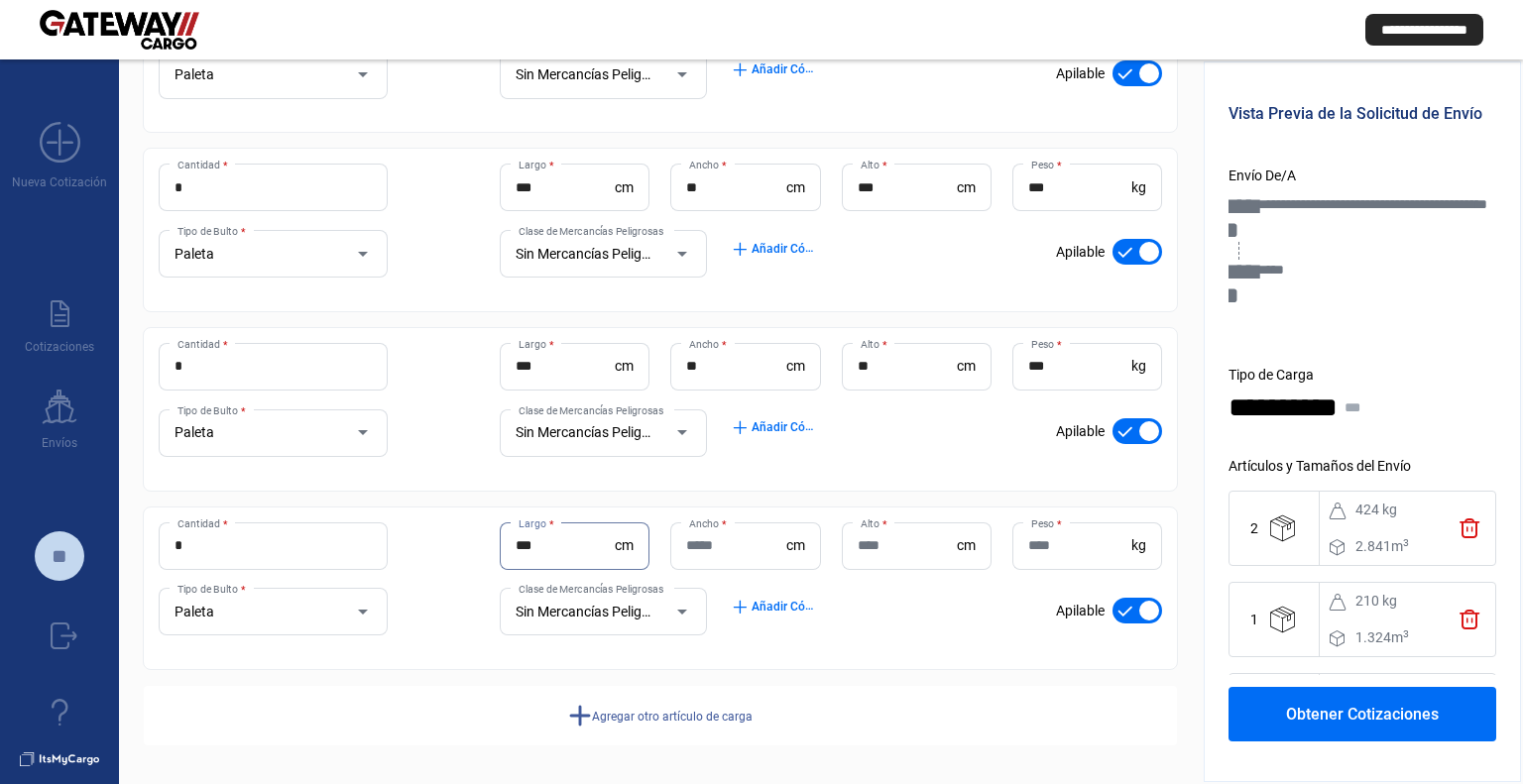type on "***" 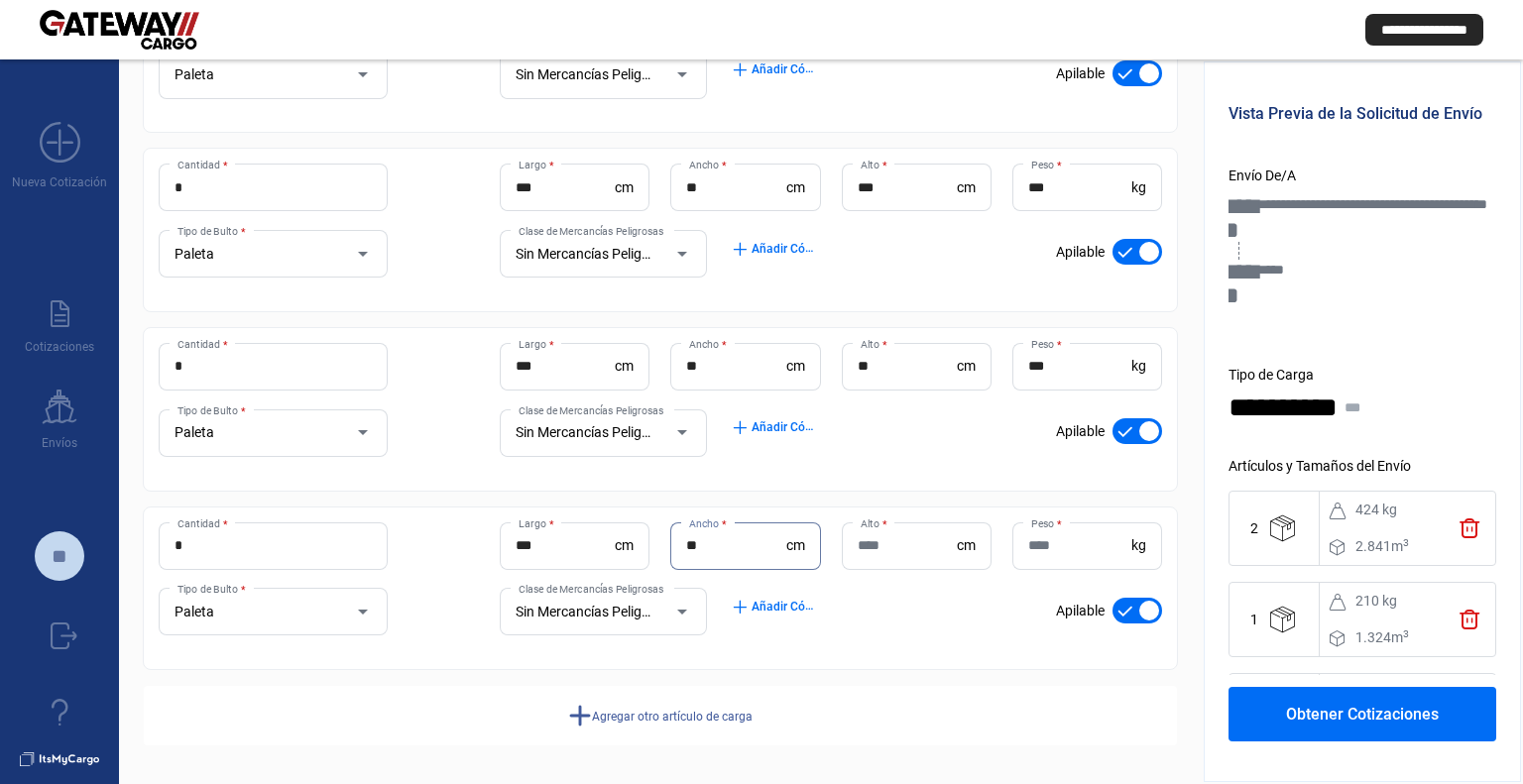 type on "**" 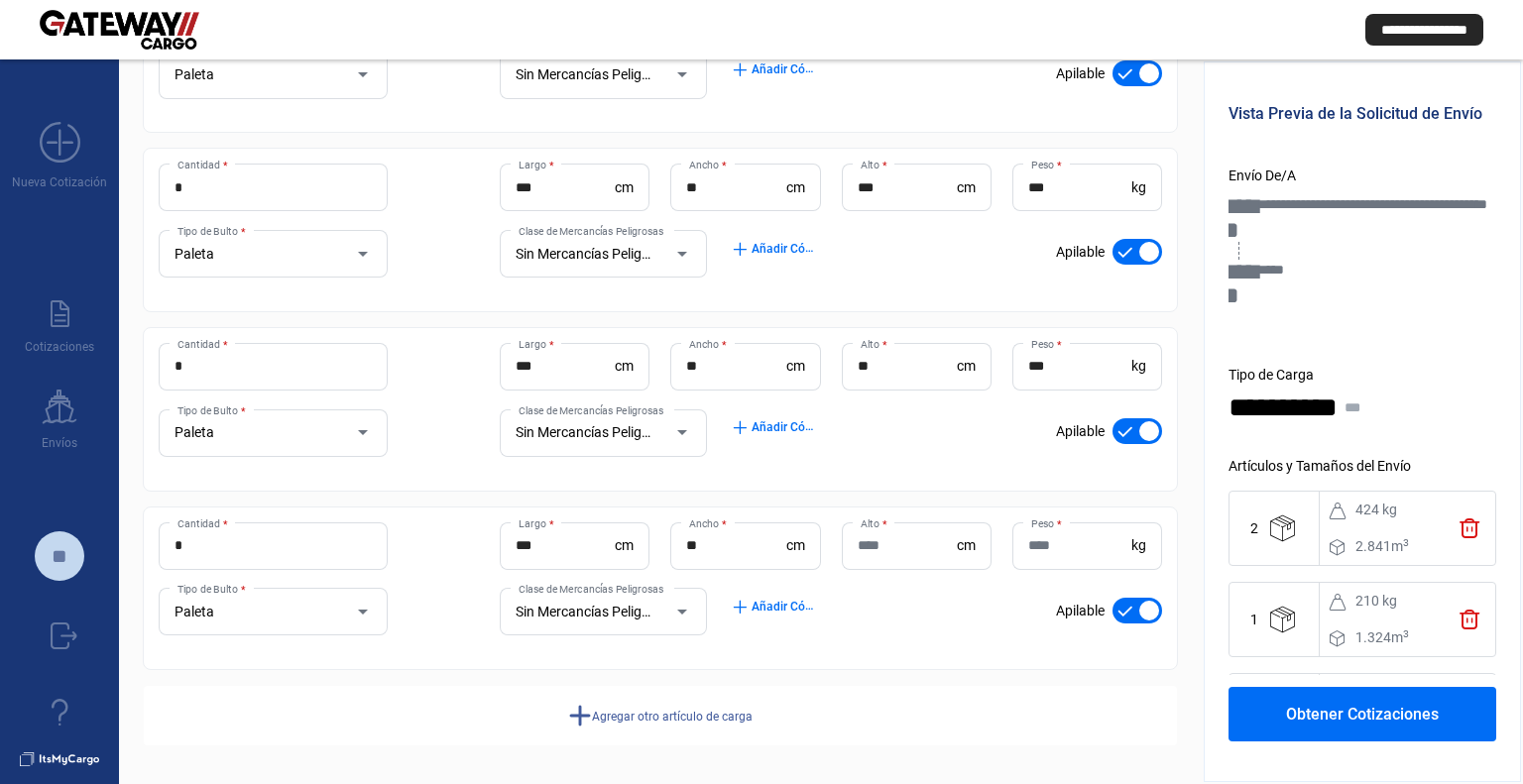 click on "Alto  *" 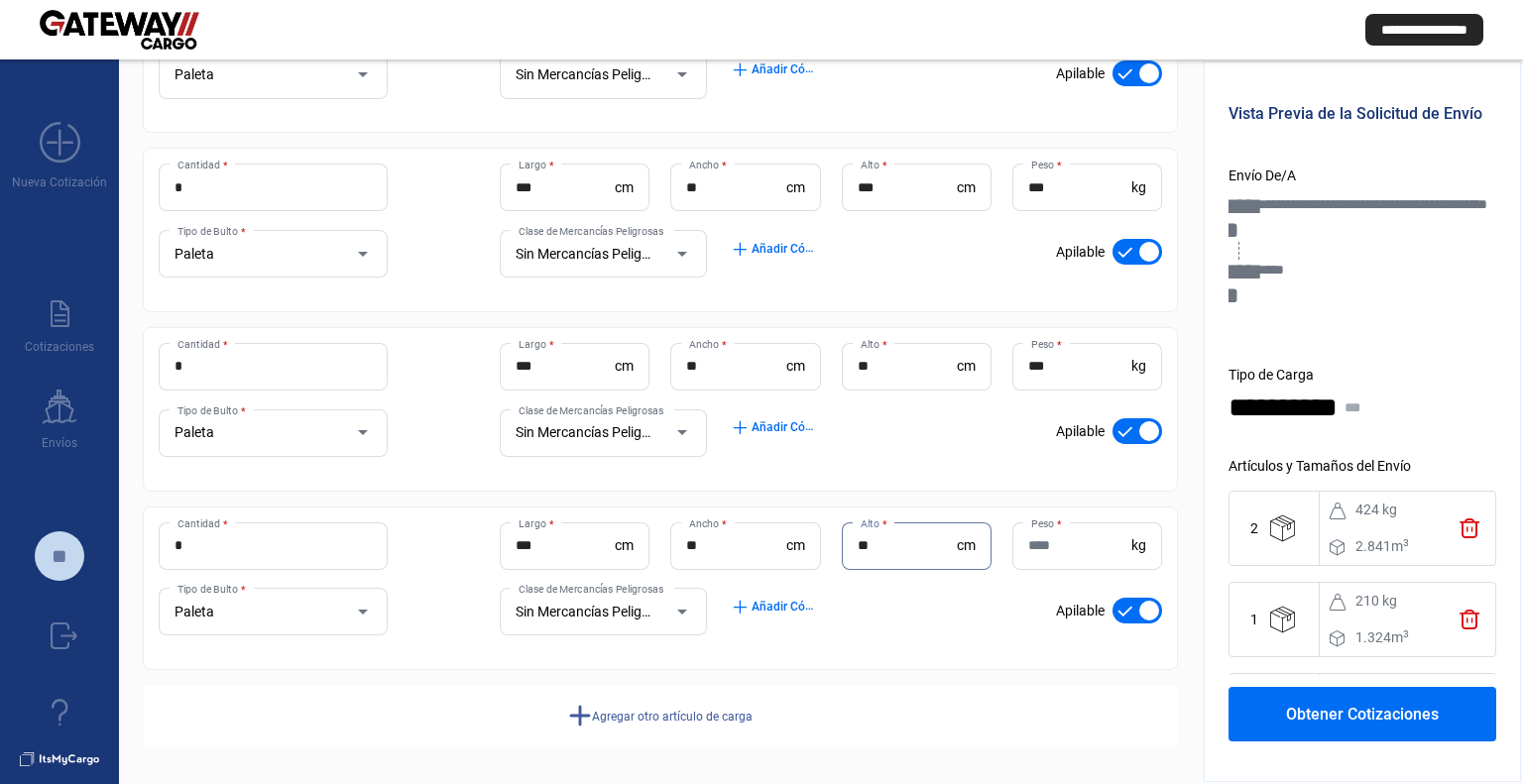 type on "**" 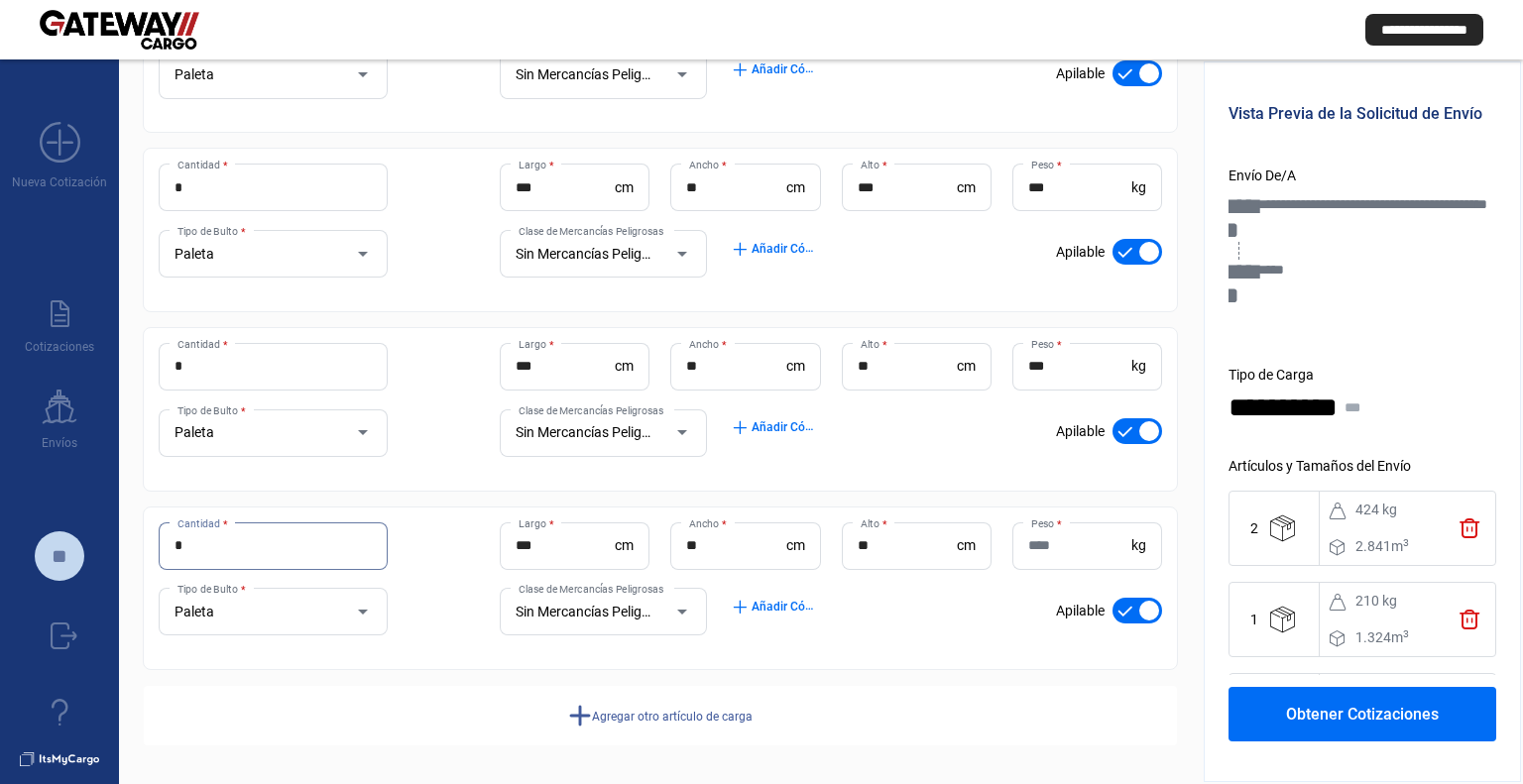 drag, startPoint x: 214, startPoint y: 541, endPoint x: 120, endPoint y: 528, distance: 94.894678 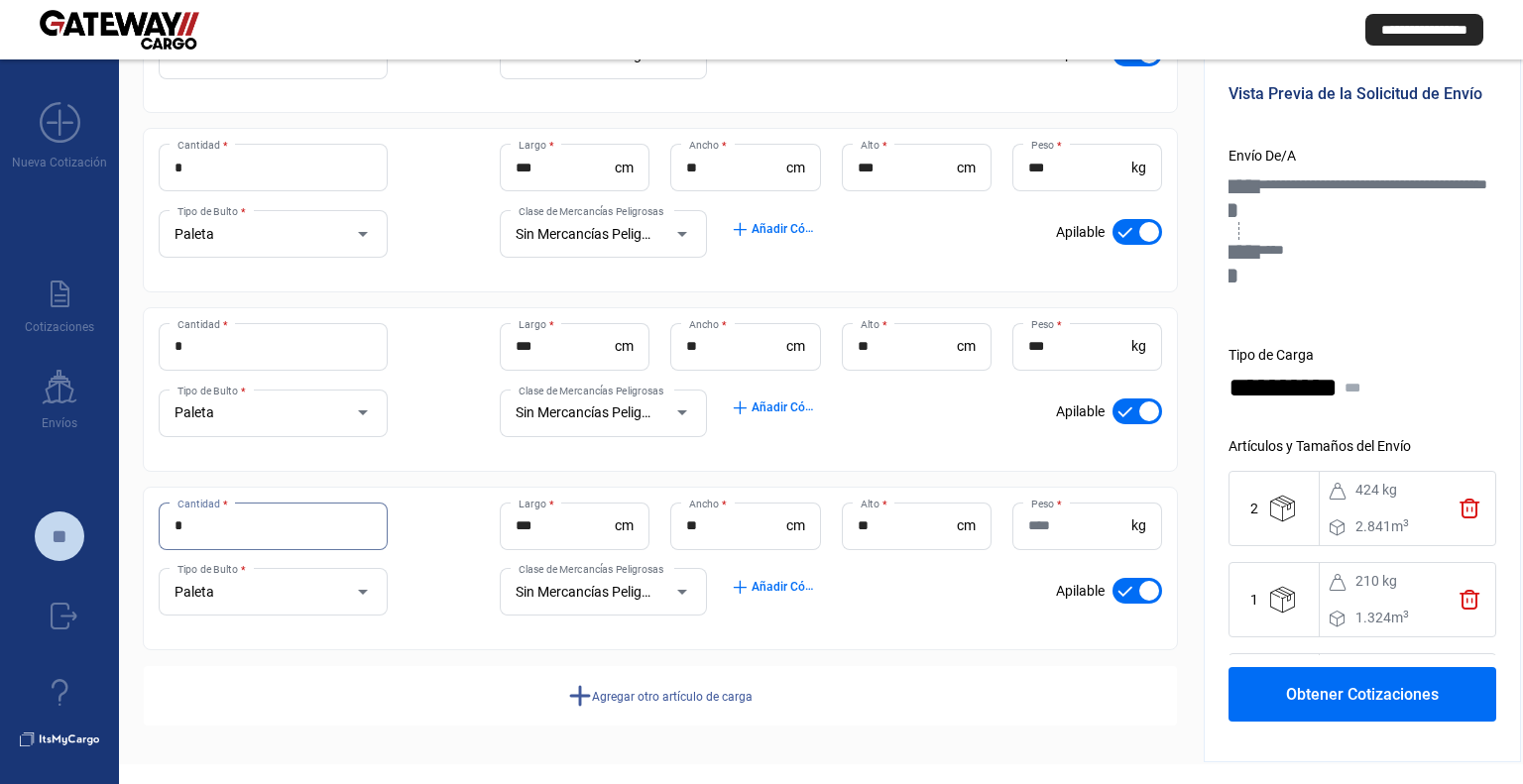 scroll, scrollTop: 26, scrollLeft: 0, axis: vertical 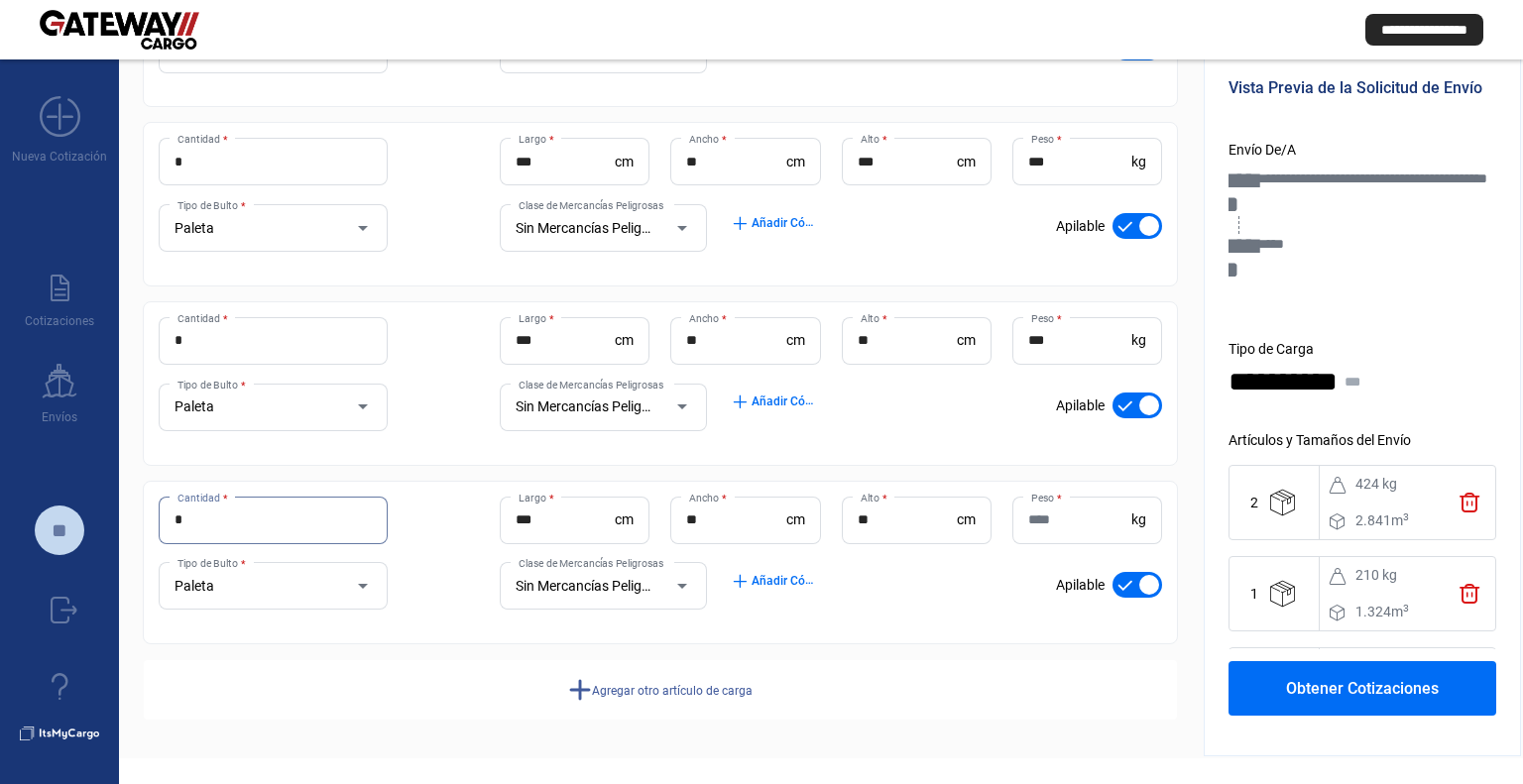 type on "*" 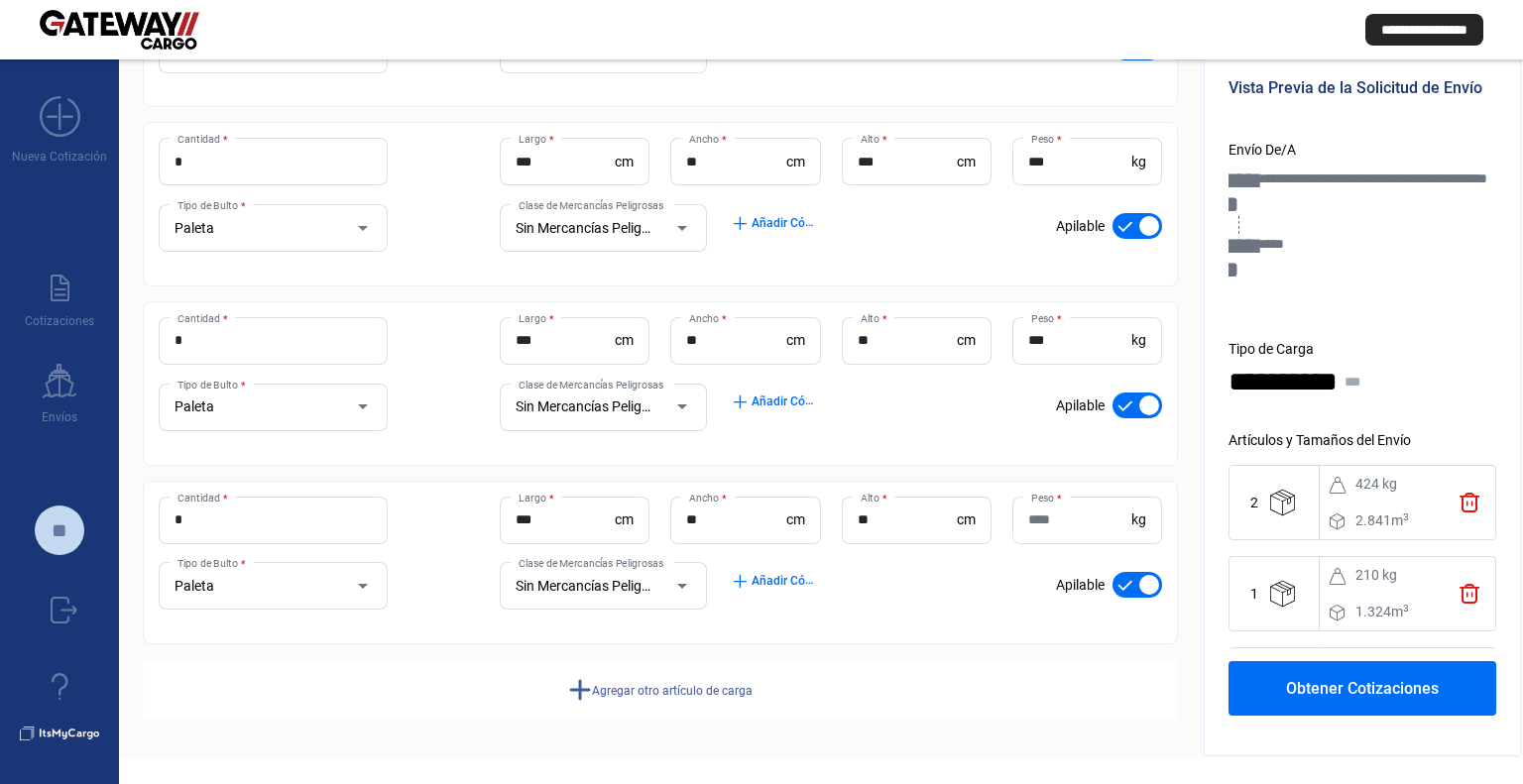 click on "add" 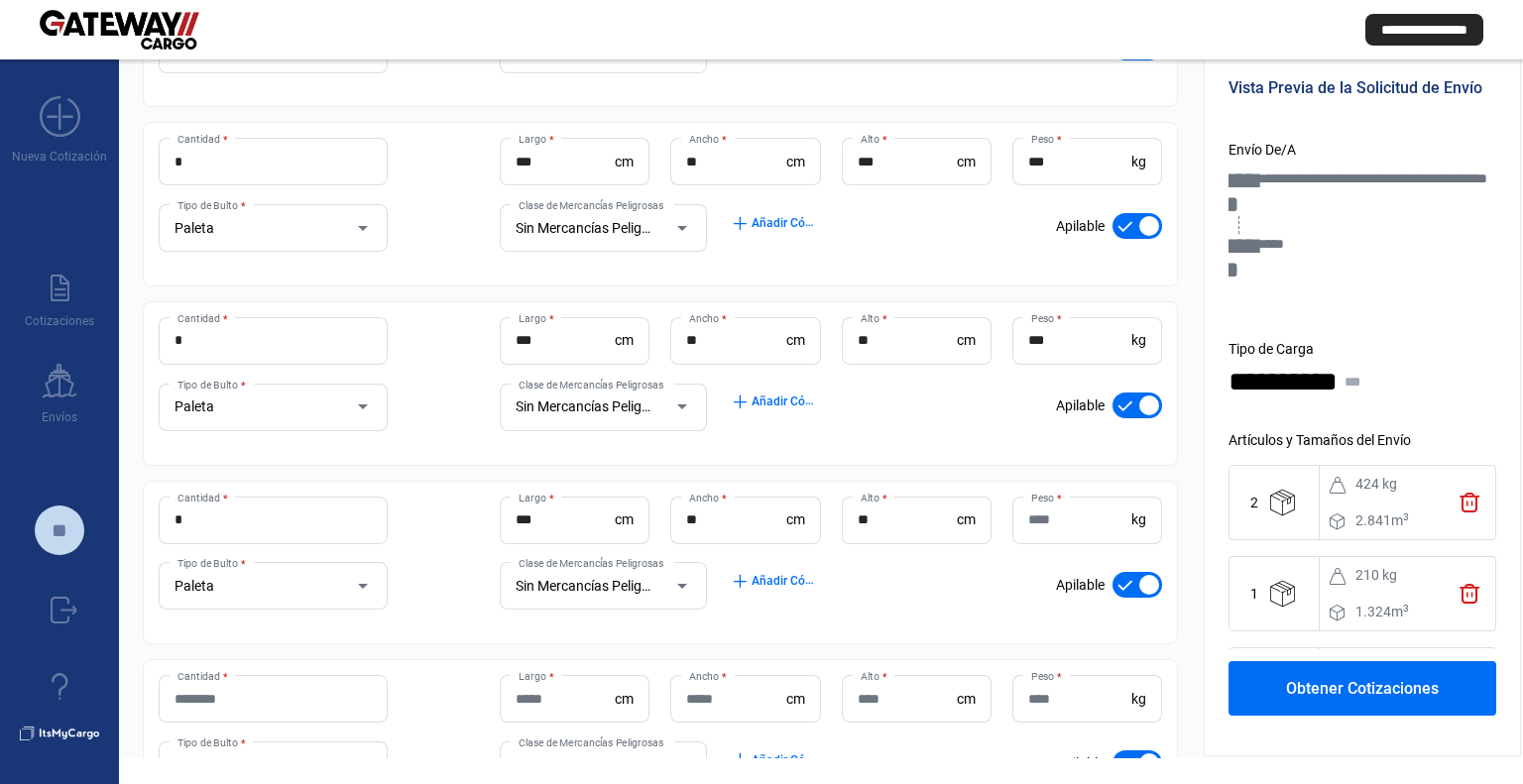click on "Cantidad *" at bounding box center (273, 699) 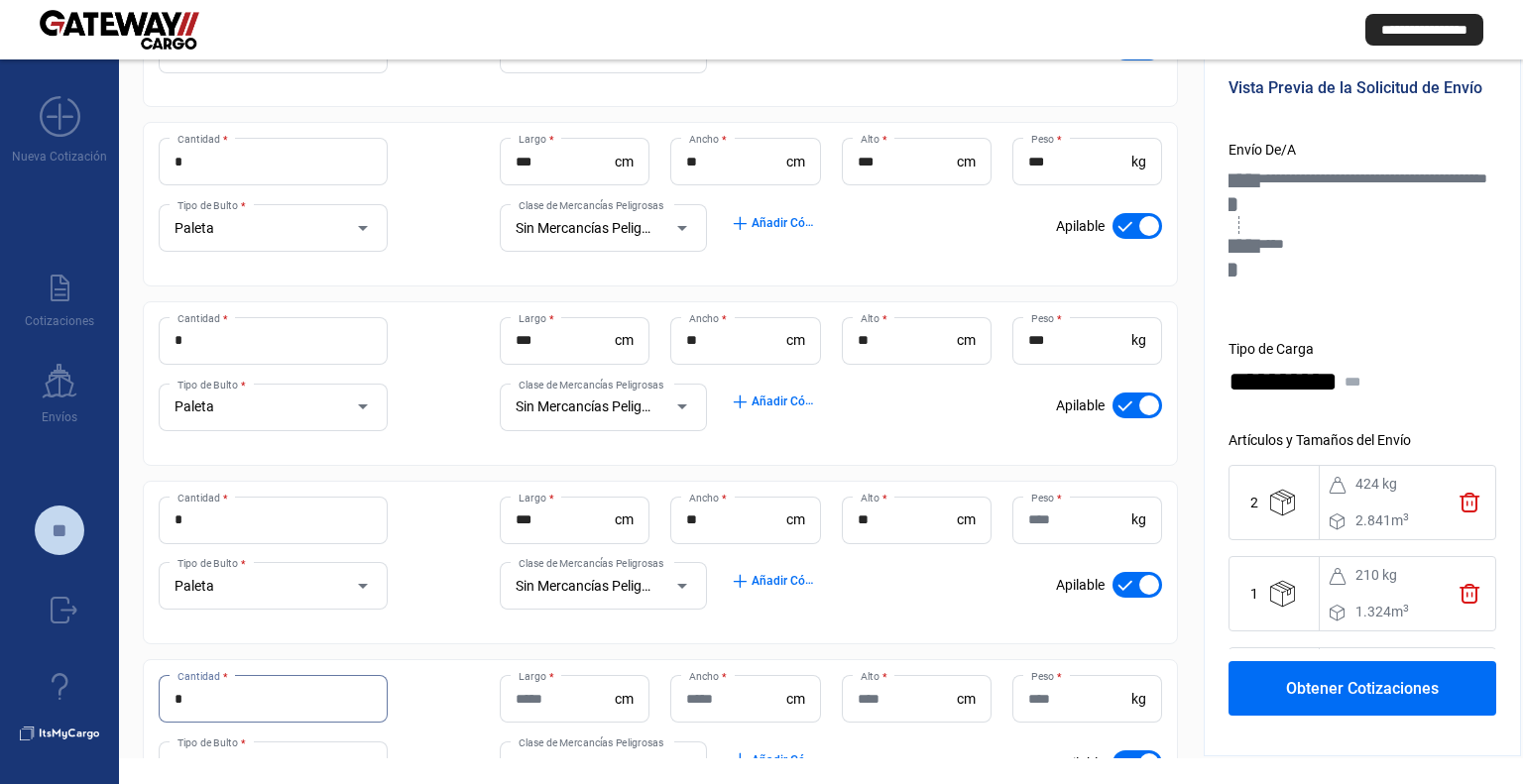 scroll, scrollTop: 567, scrollLeft: 0, axis: vertical 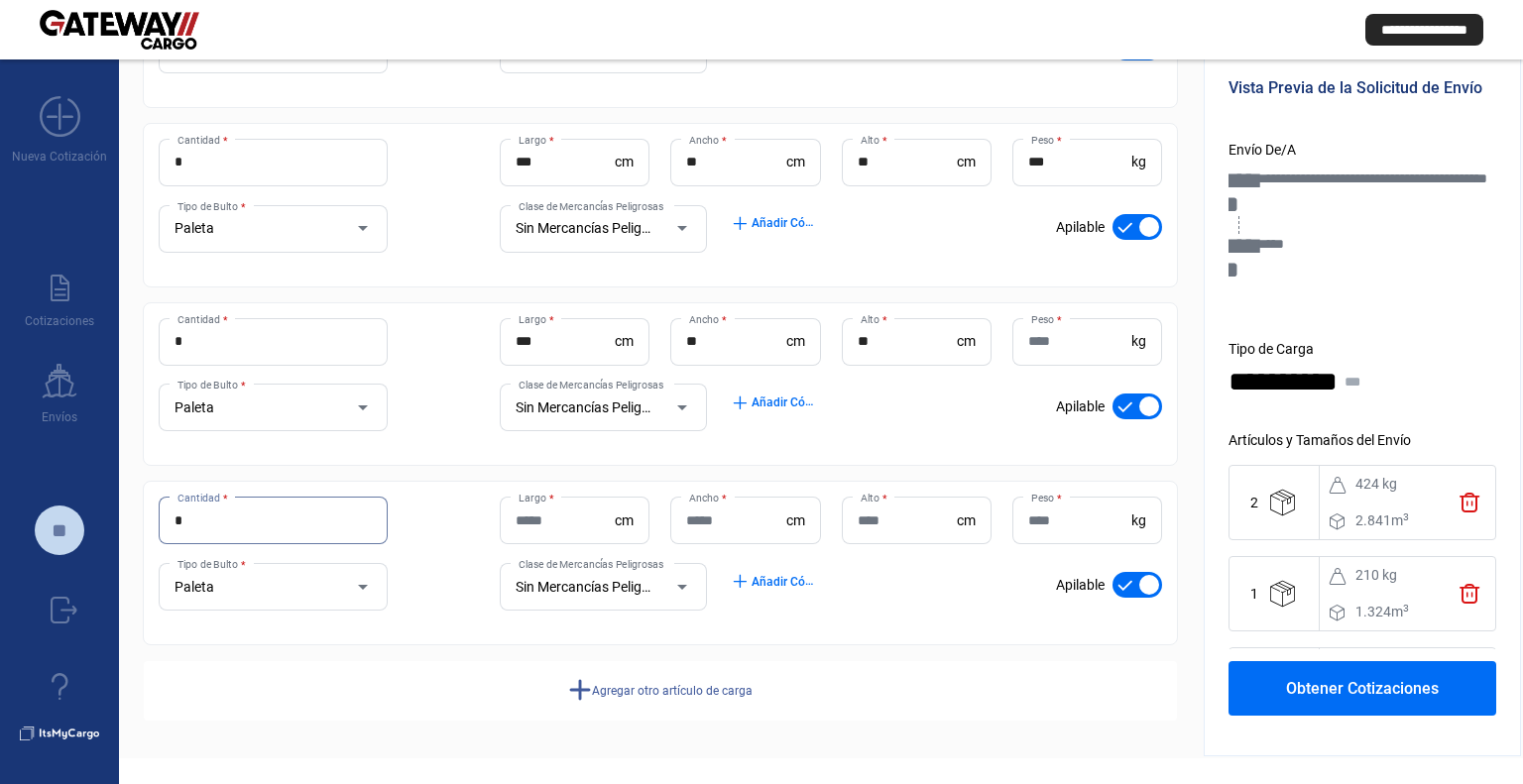type on "*" 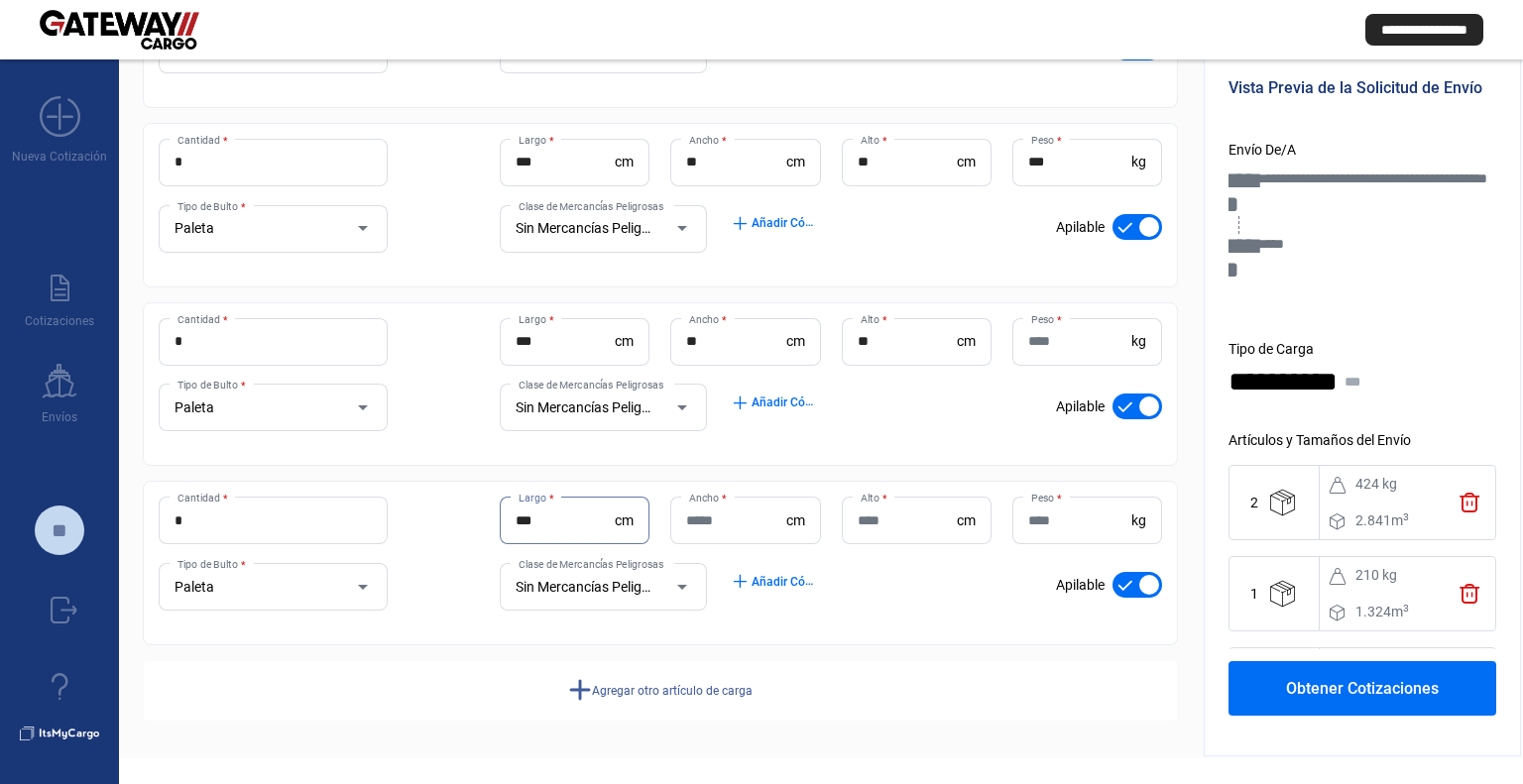 type on "***" 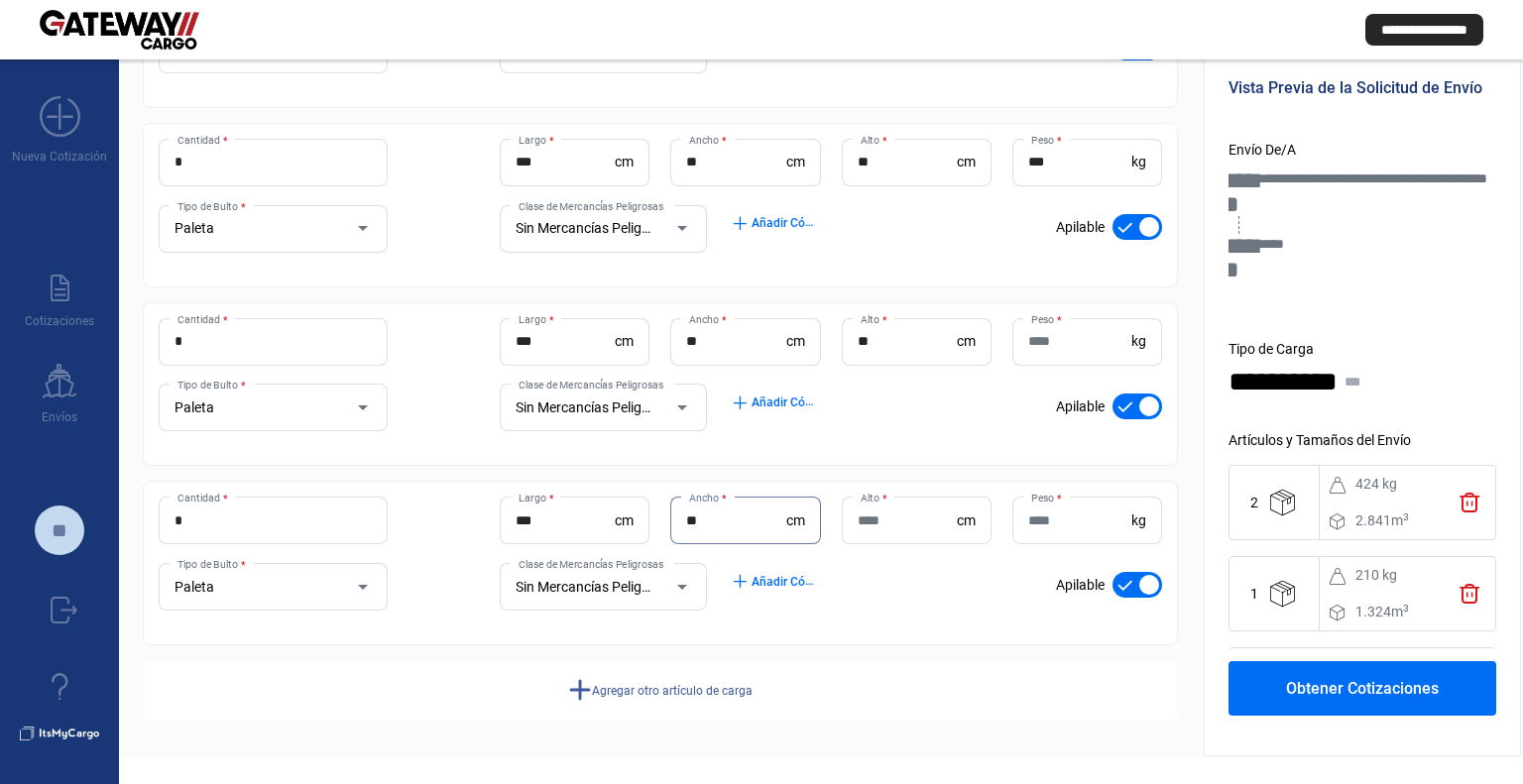 type on "**" 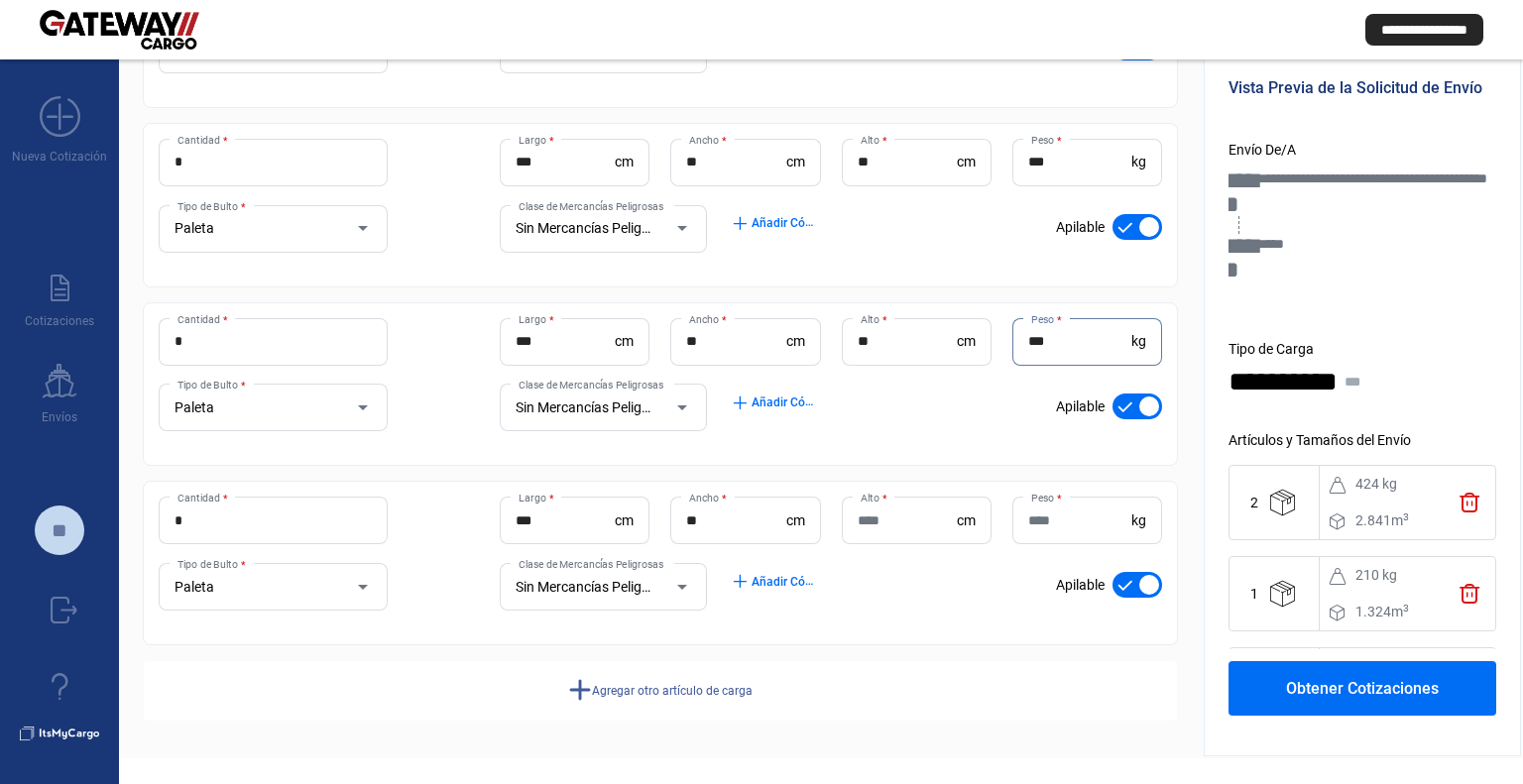 type on "***" 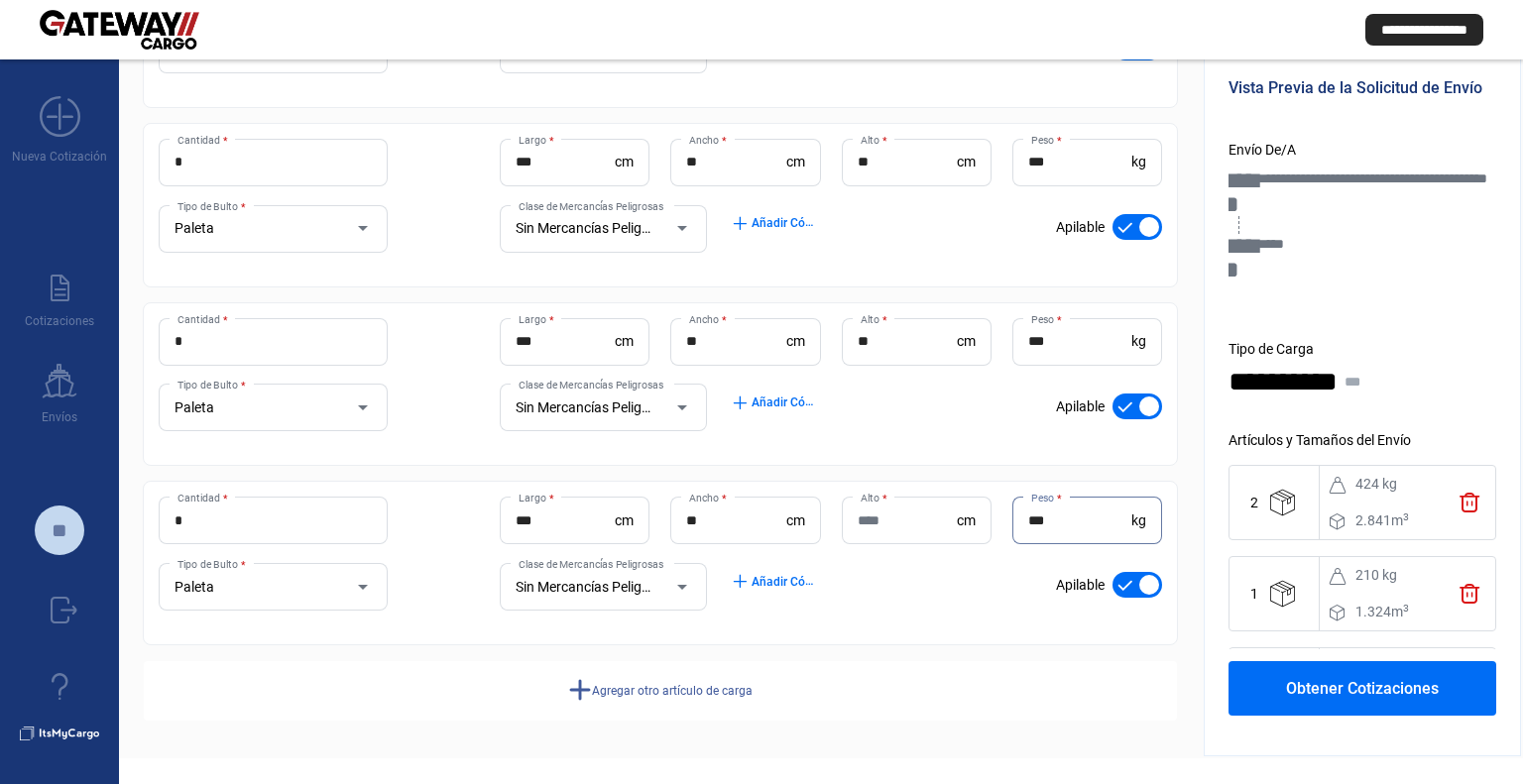 type on "***" 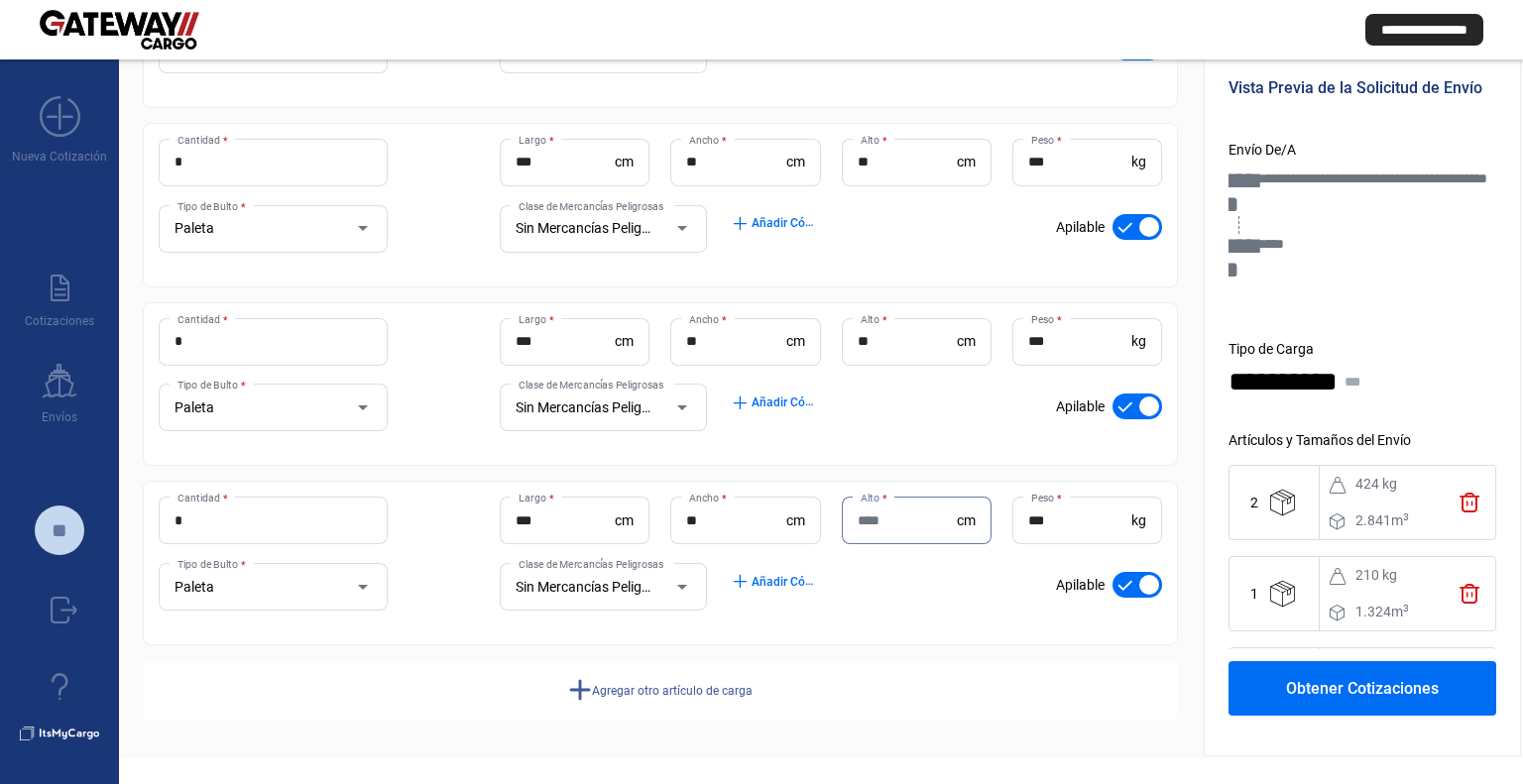 click on "Alto  *" at bounding box center [907, 520] 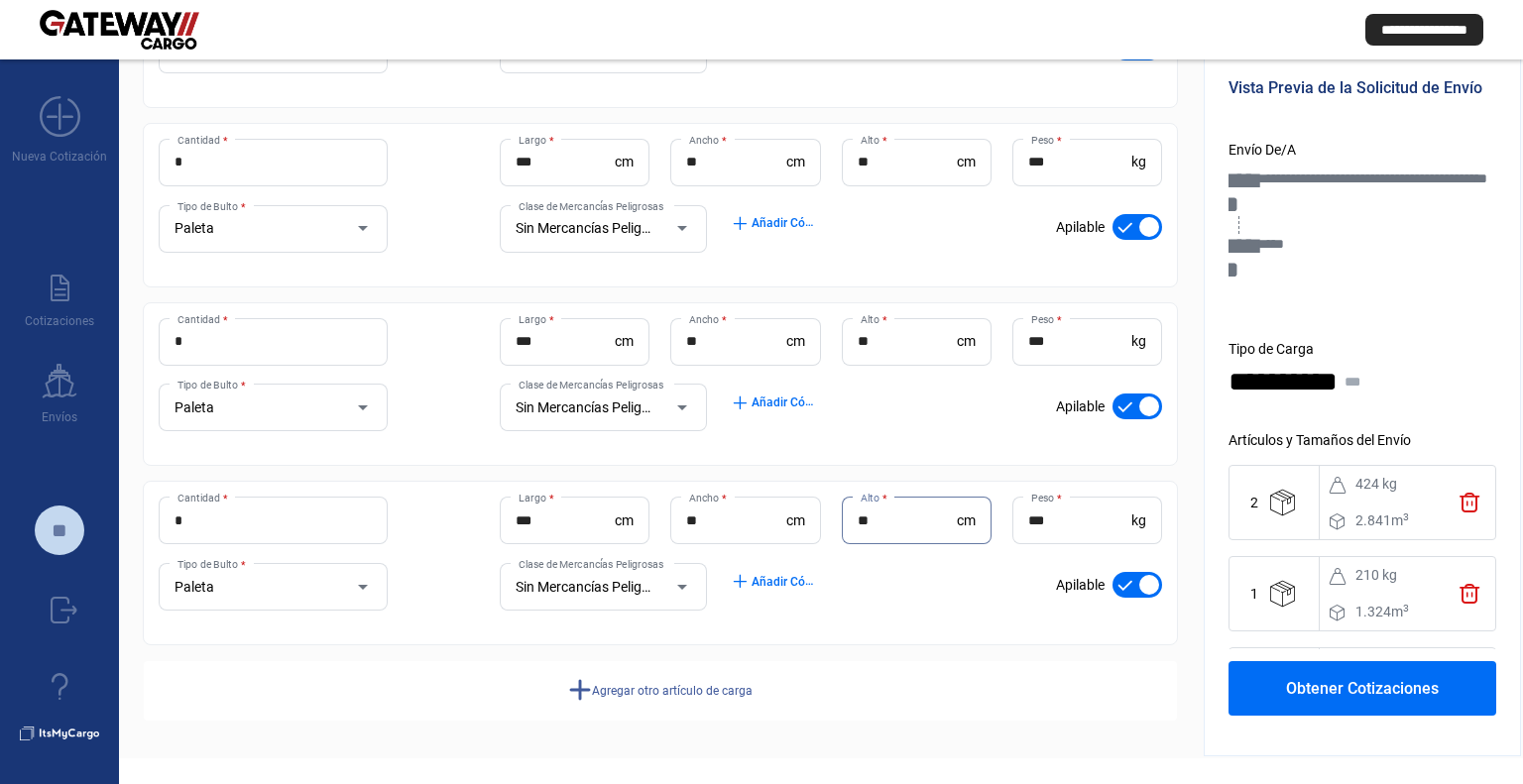 type on "**" 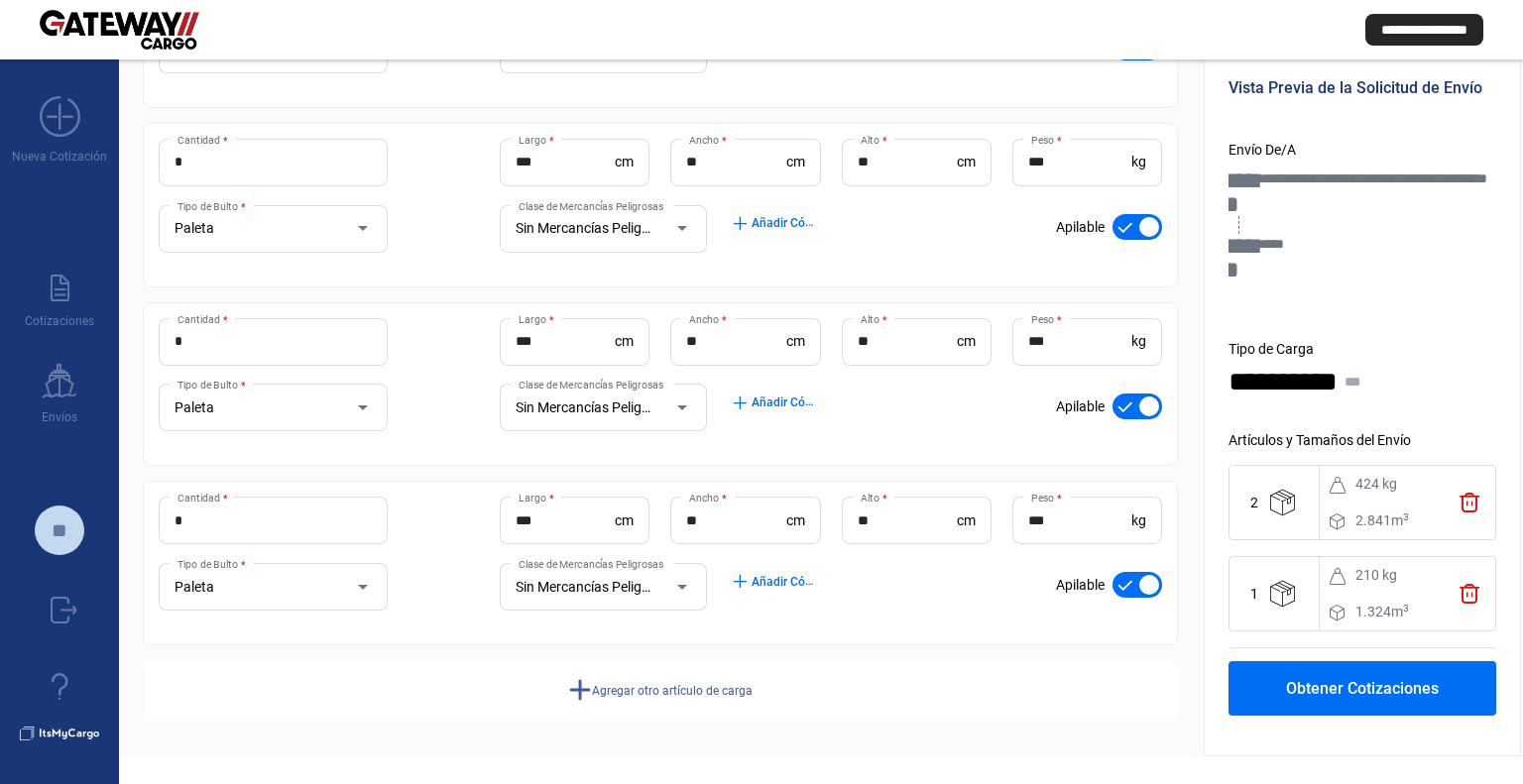 click on "Obtener Cotizaciones" 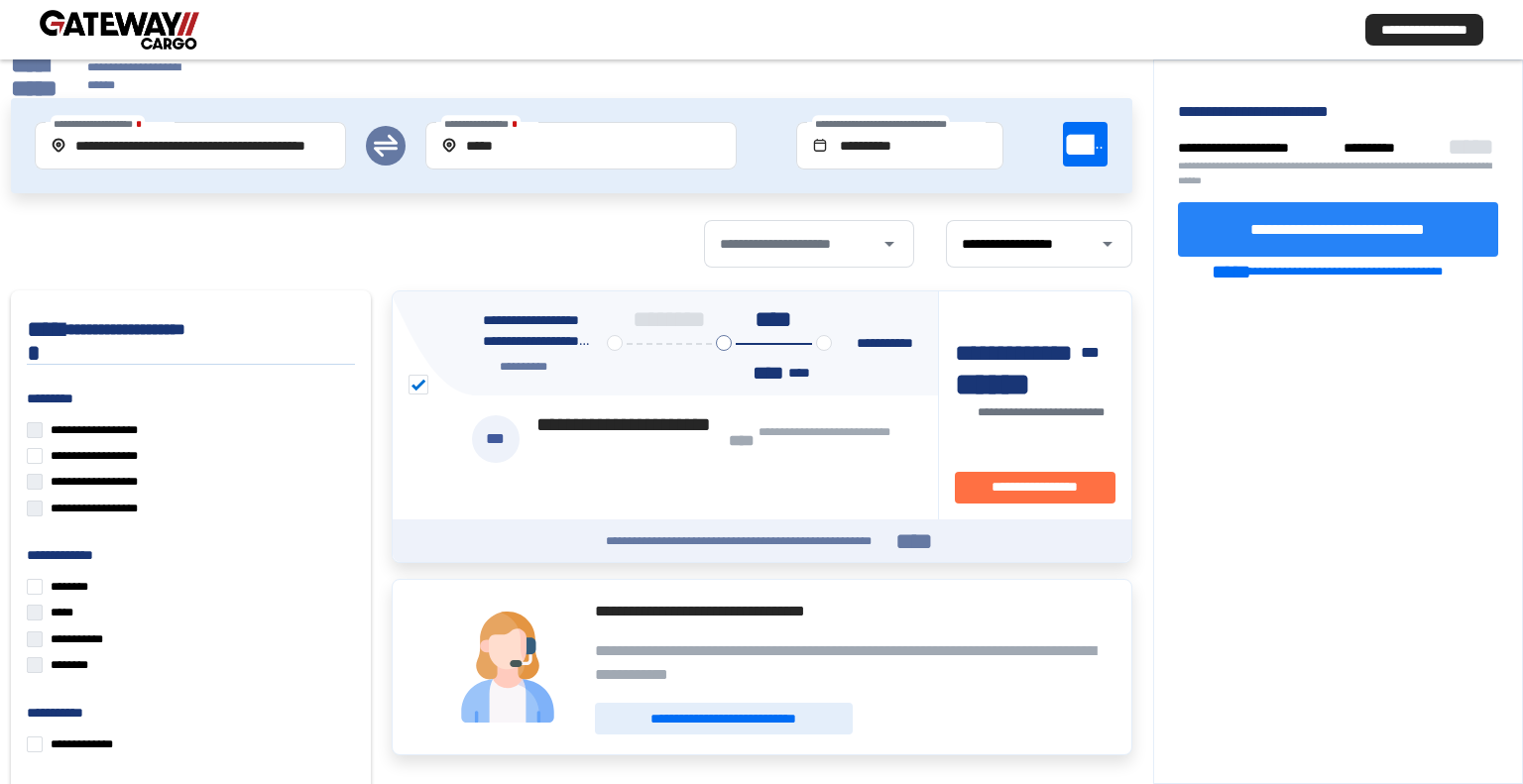 click on "**********" 